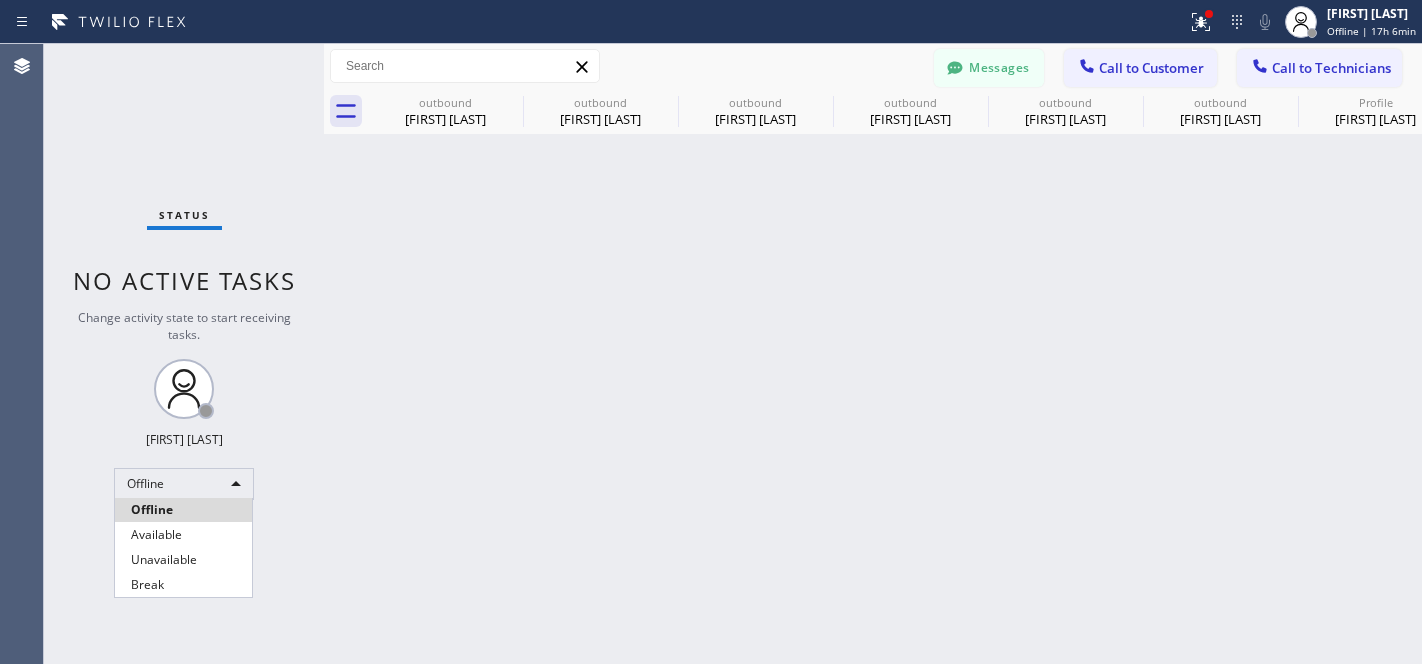 click on "Unavailable" at bounding box center (183, 560) 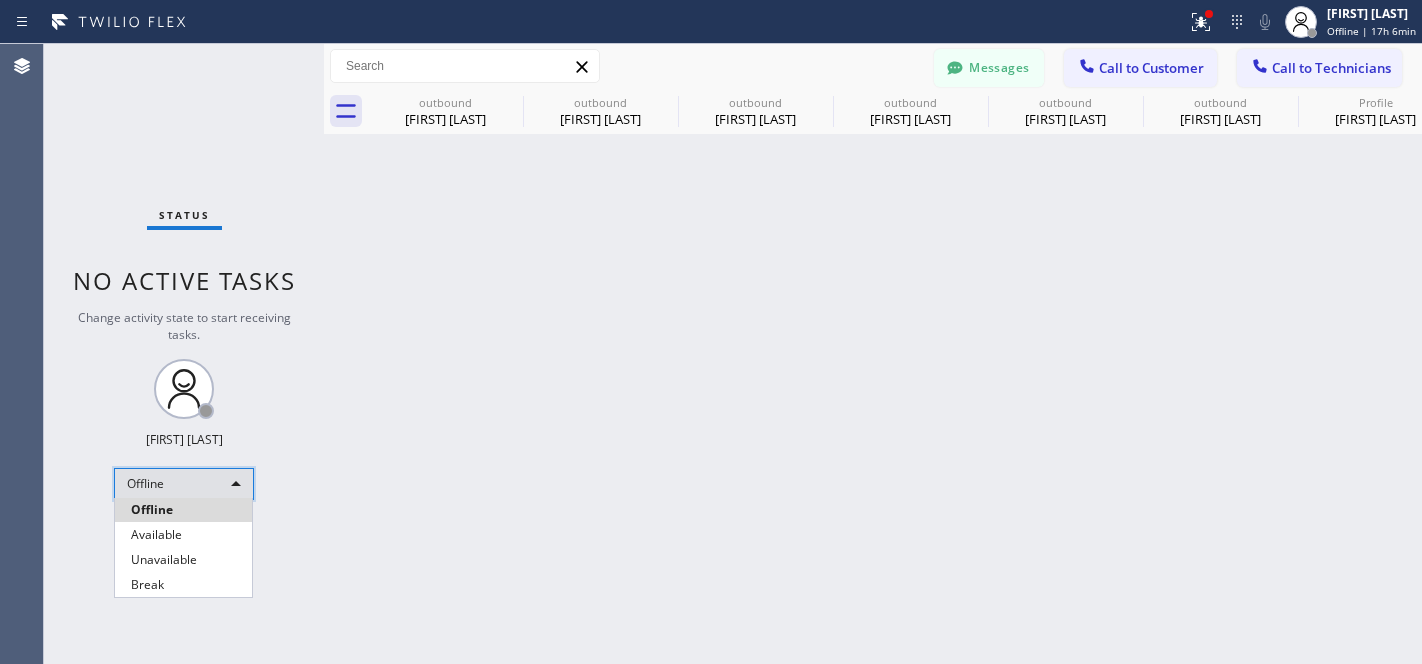 scroll, scrollTop: 0, scrollLeft: 0, axis: both 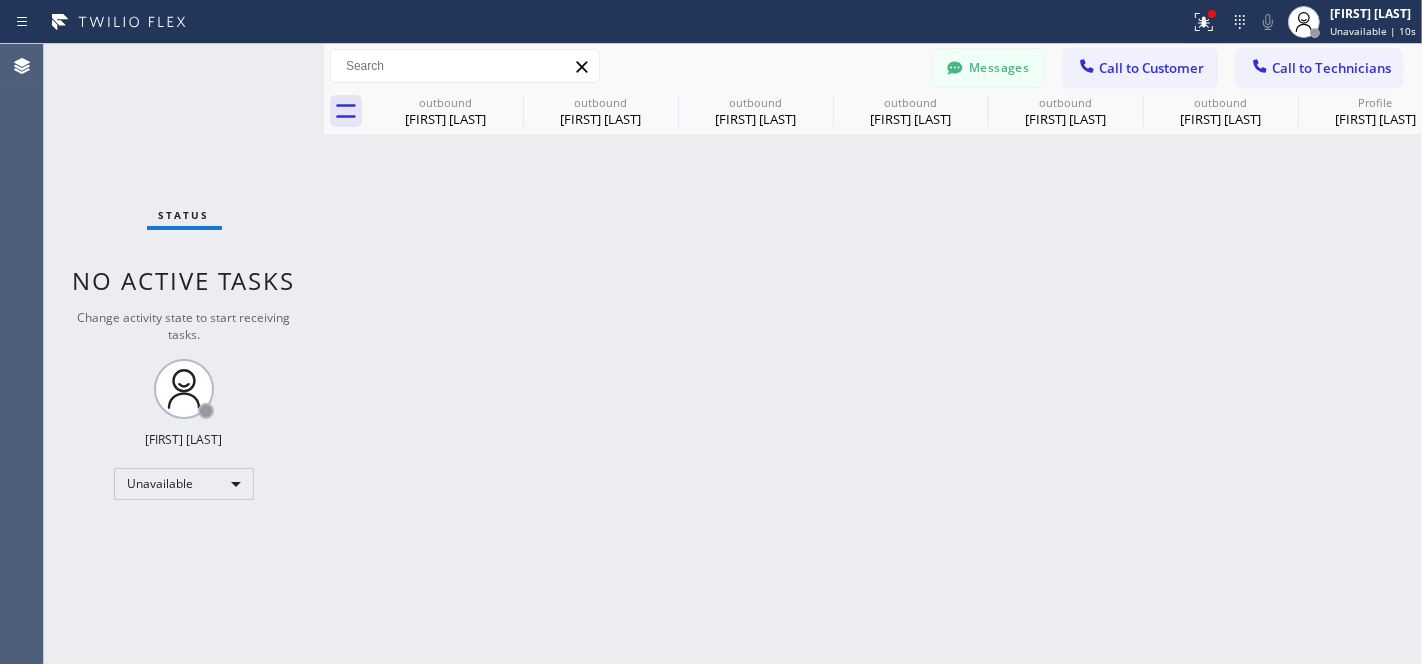 click on "Call to Customer" at bounding box center (1151, 68) 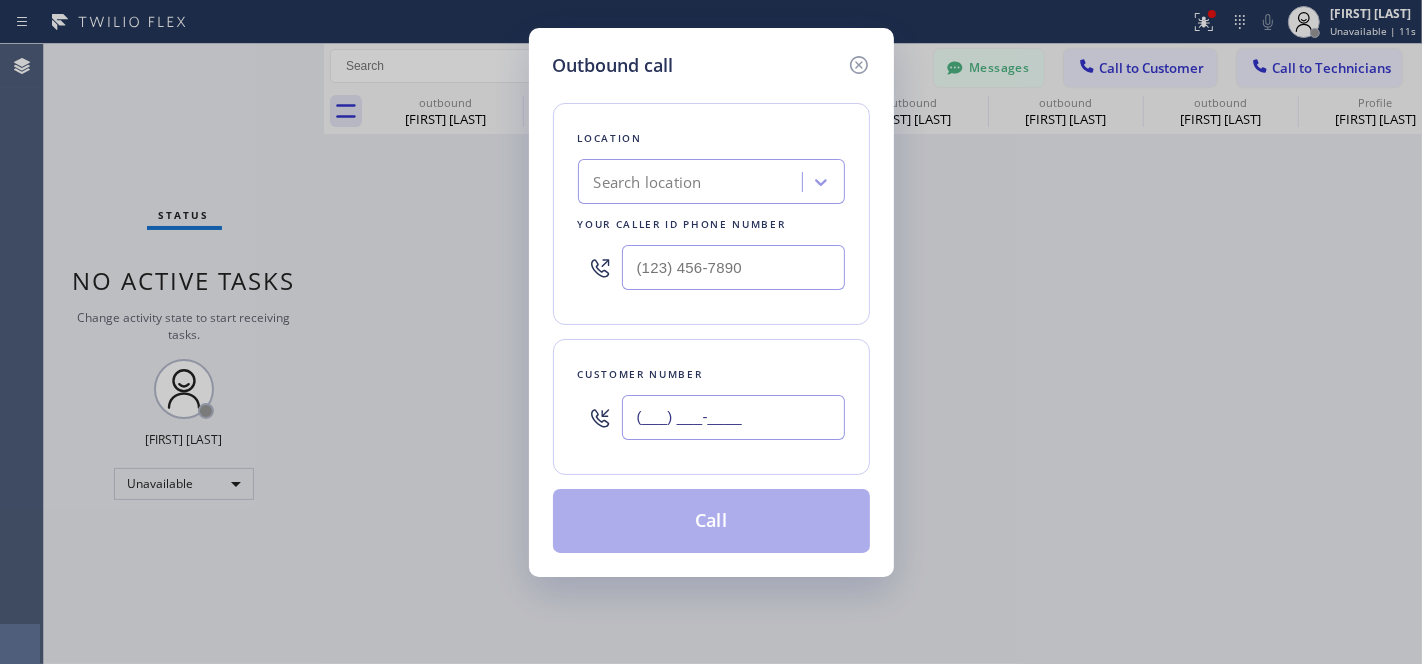 click on "(___) ___-____" at bounding box center [733, 417] 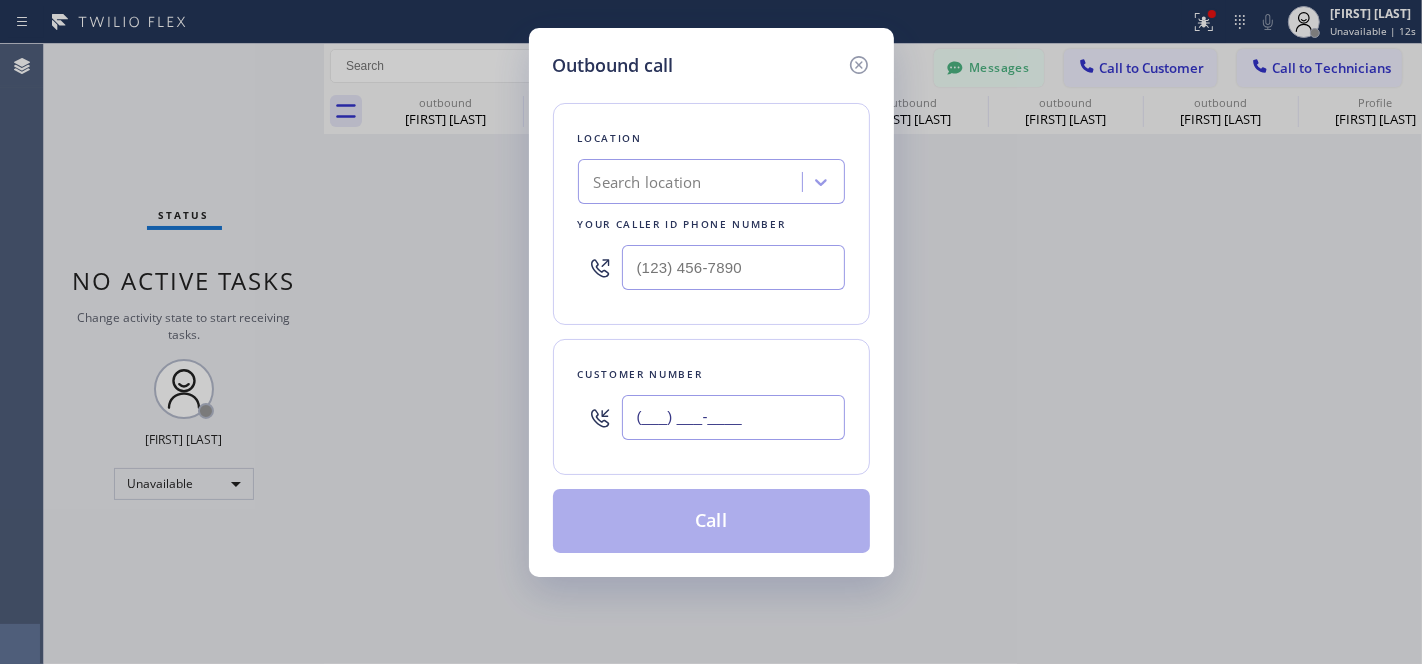 paste on "[PHONE]" 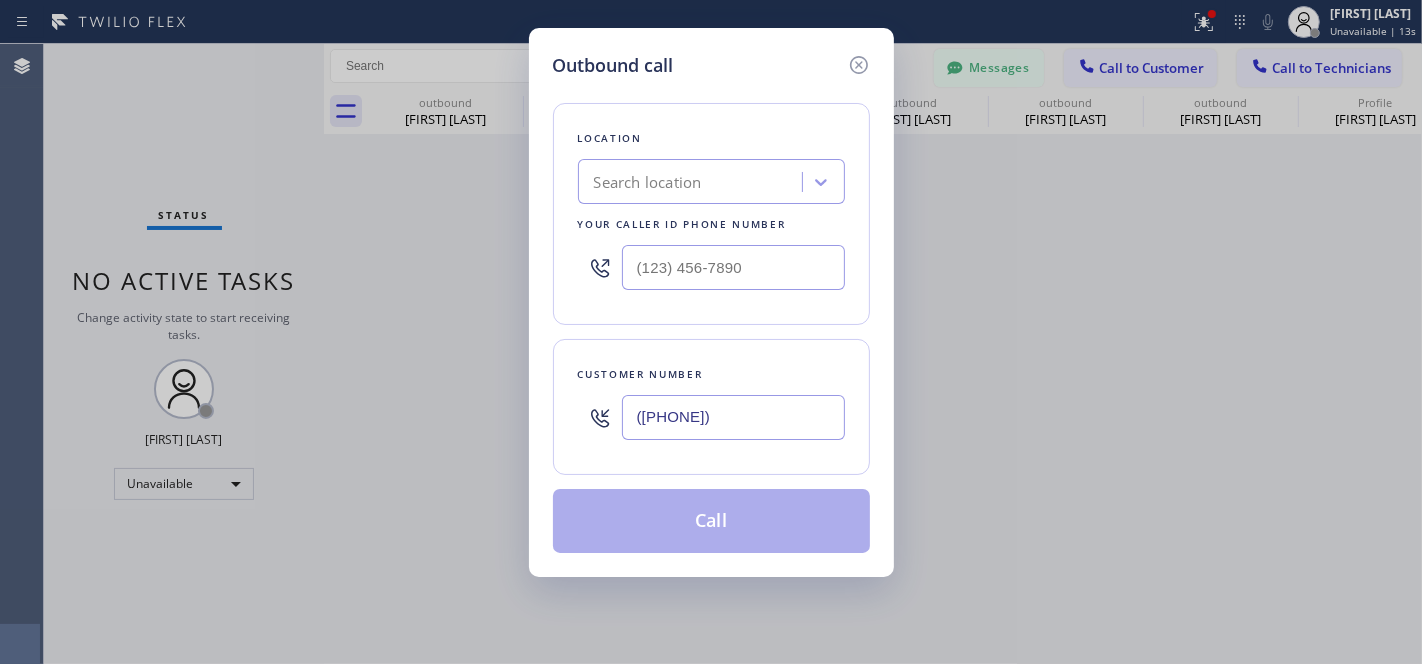 type on "([PHONE])" 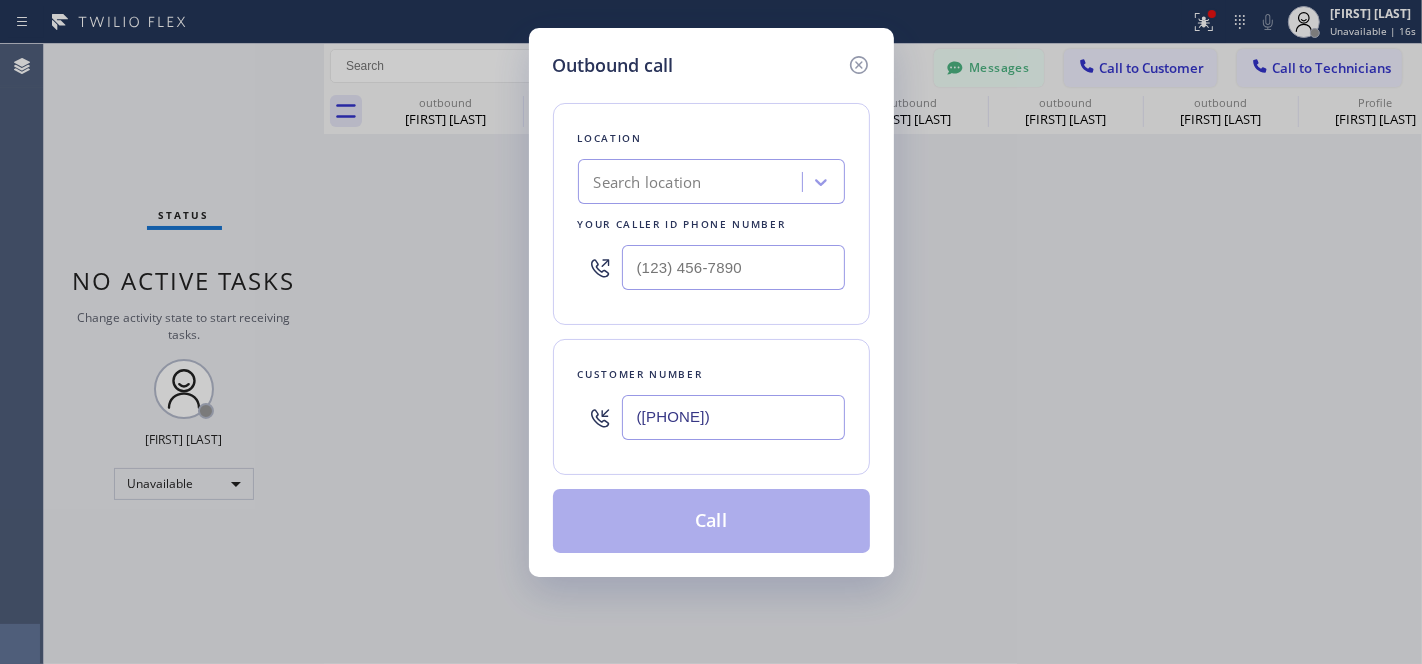 click on "Search location" at bounding box center [648, 182] 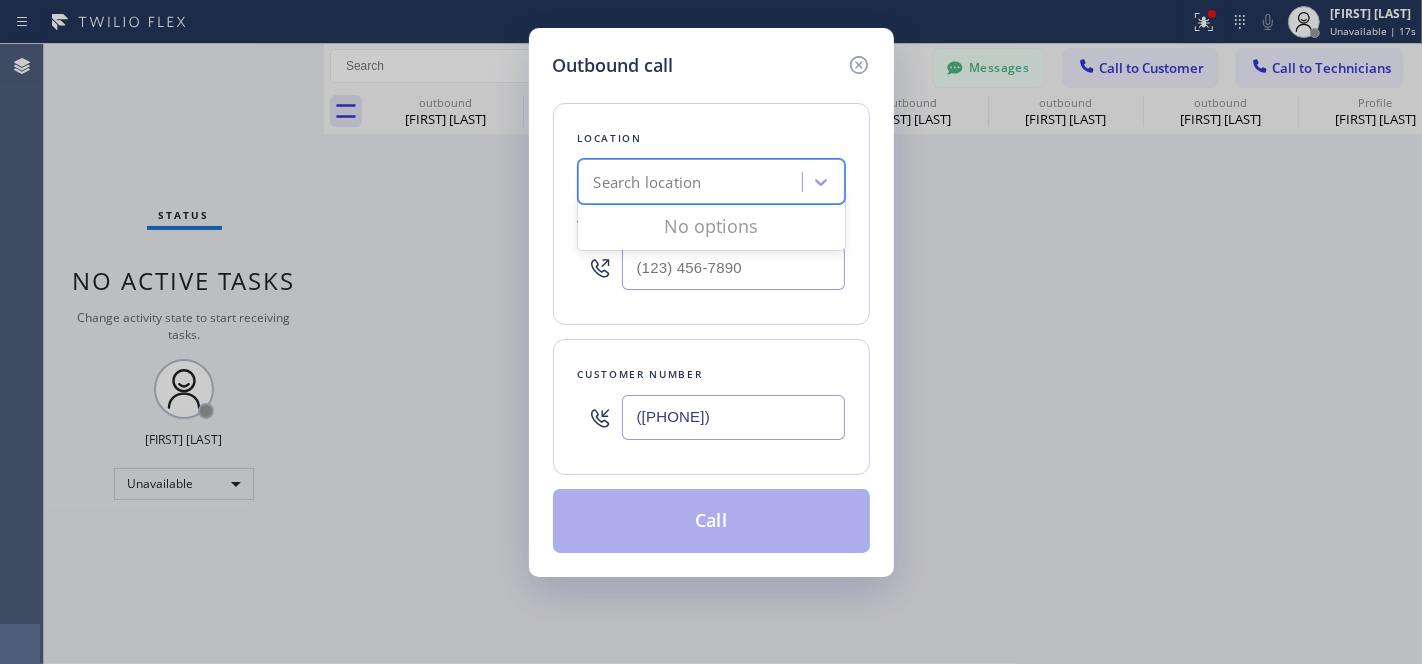 paste on "E Appliance Repair & HVAC Palatine" 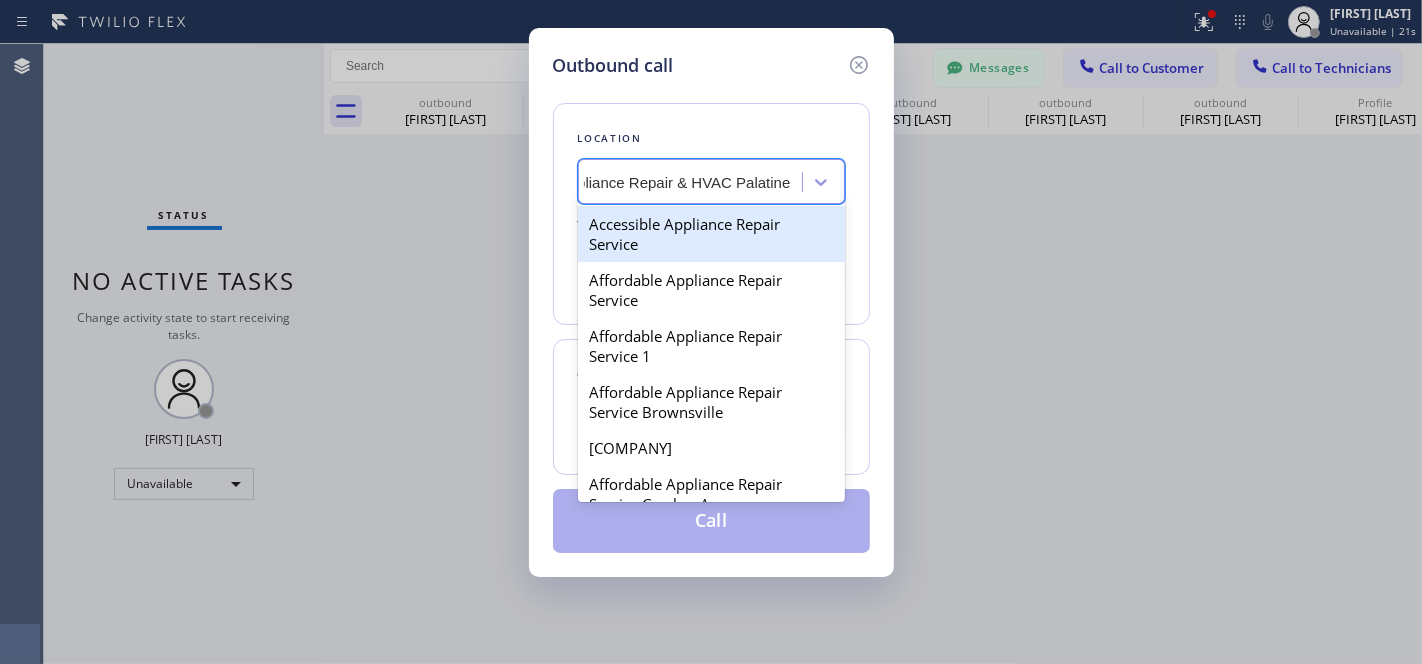 click on "Accessible Appliance Repair Service" at bounding box center [711, 234] 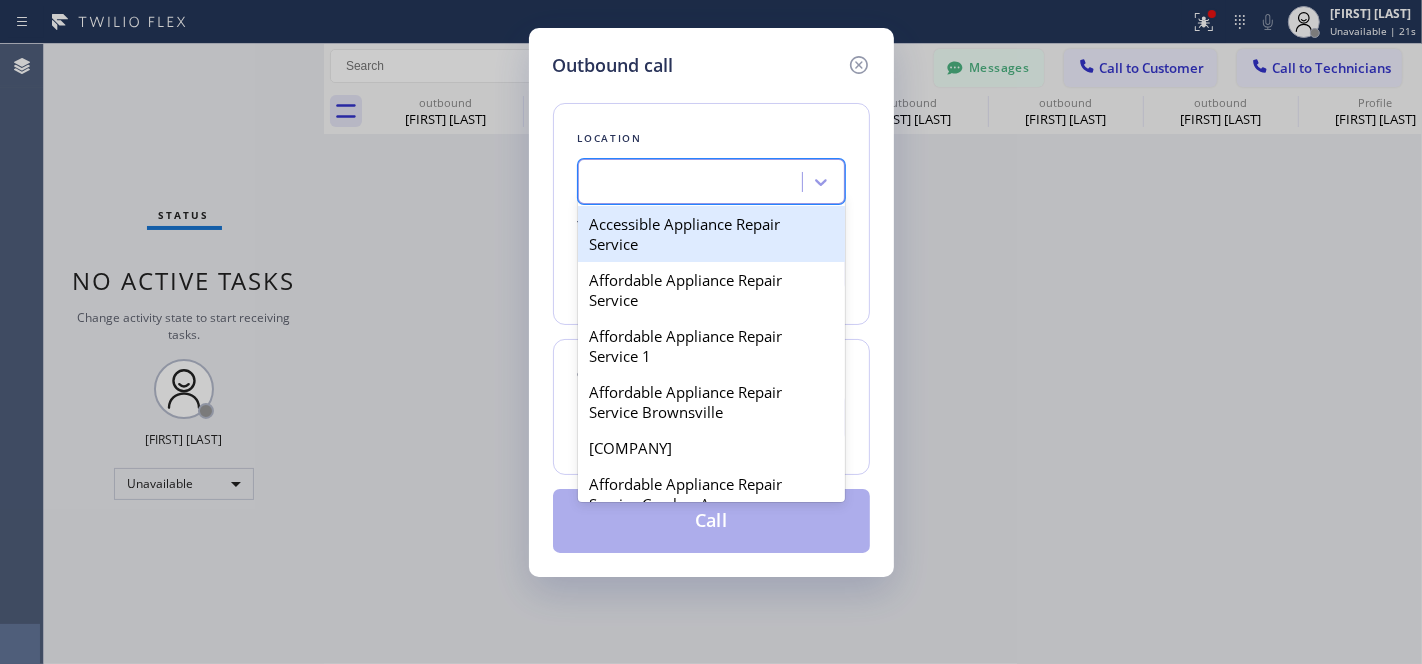 click on "([PHONE])" at bounding box center [711, 267] 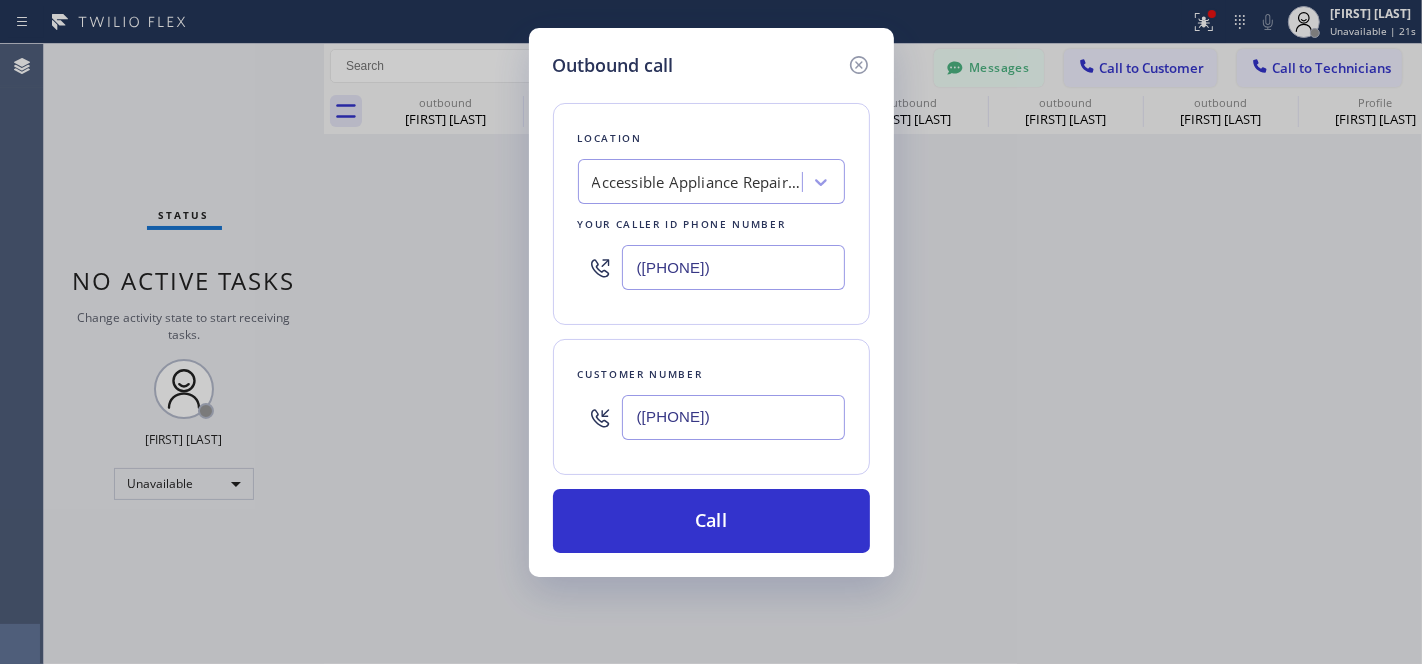 scroll, scrollTop: 0, scrollLeft: 1, axis: horizontal 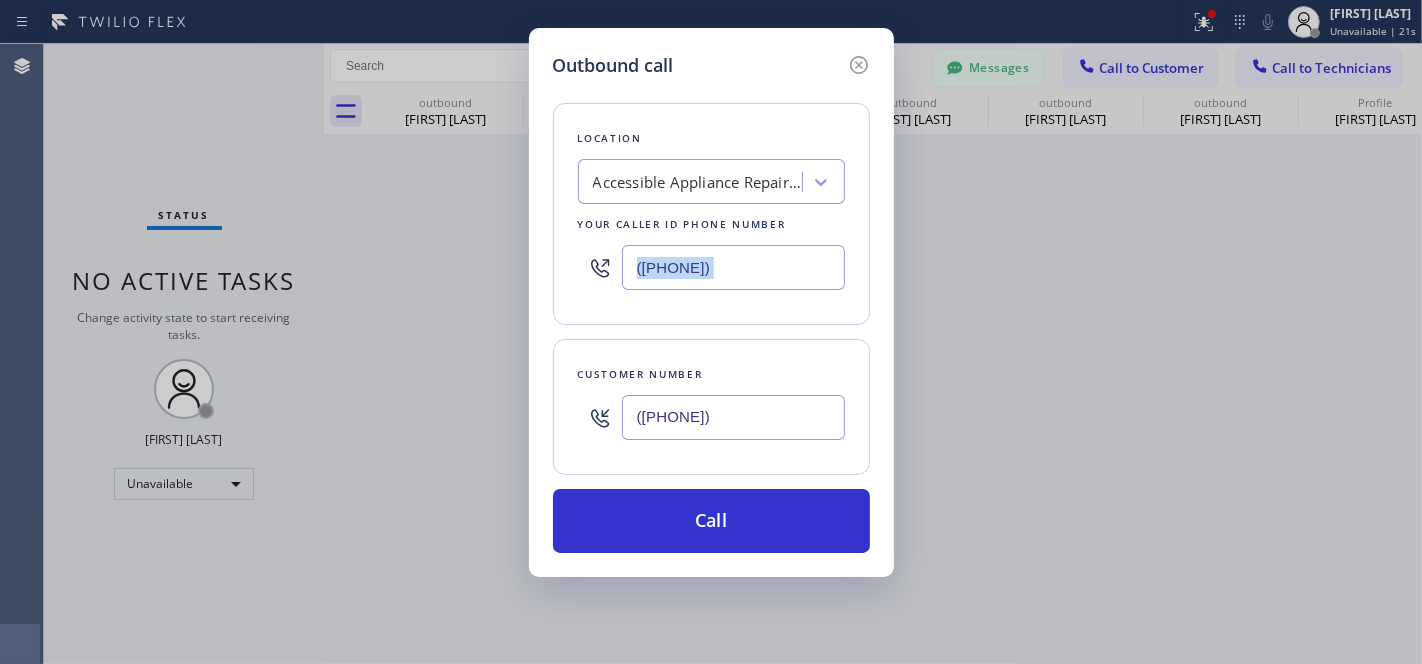 click on "Location Accessible Appliance Repair Service Your caller id phone number ([PHONE])" at bounding box center (711, 214) 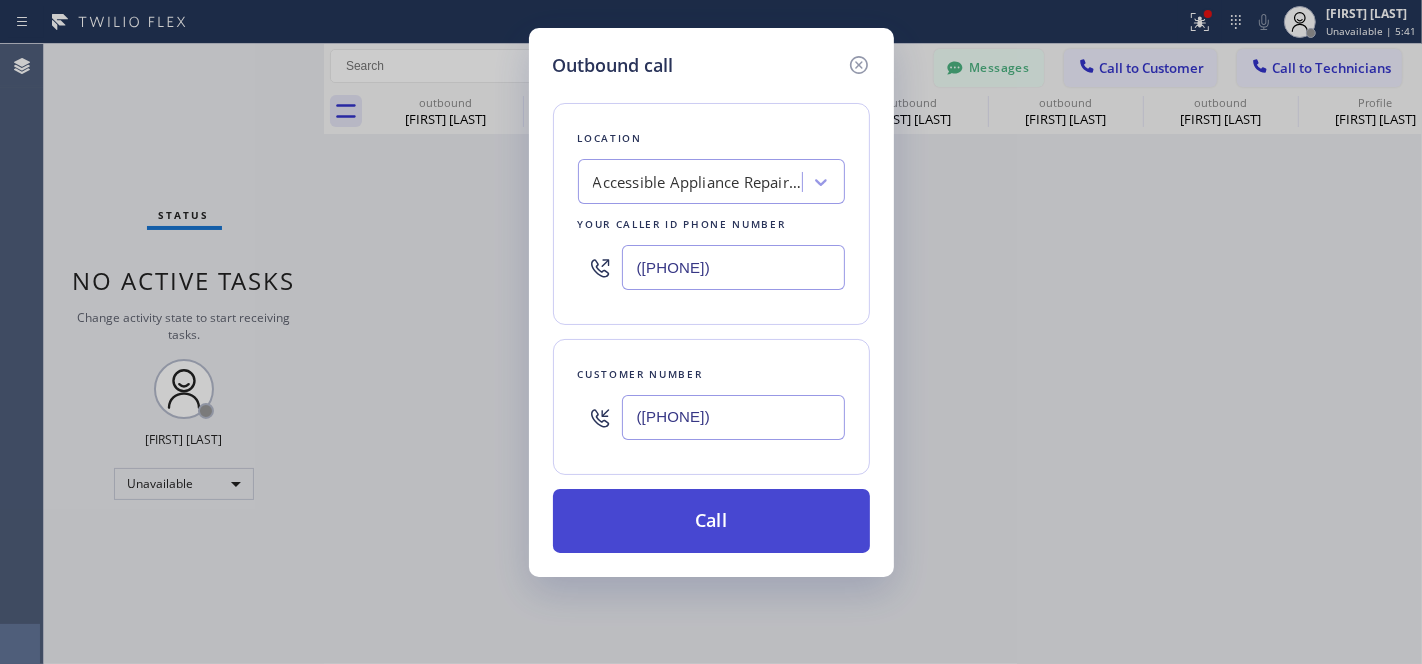 click on "Call" at bounding box center [711, 521] 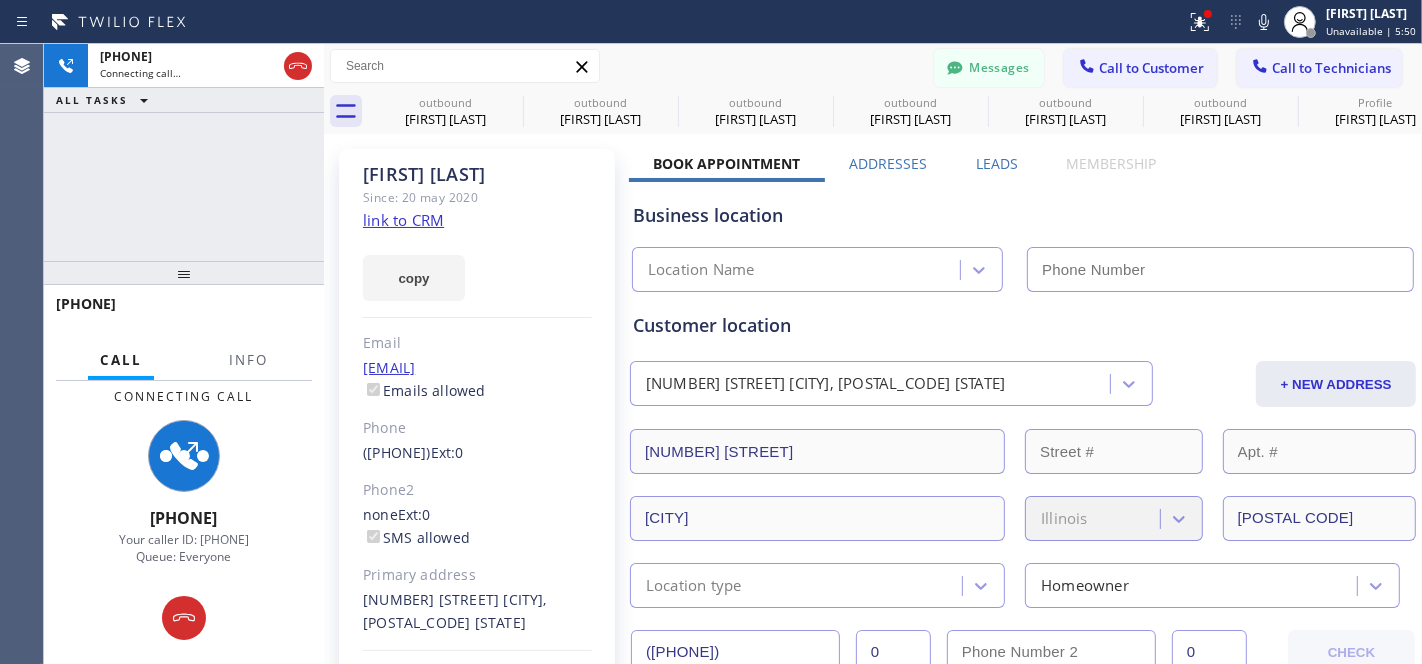 type on "([PHONE])" 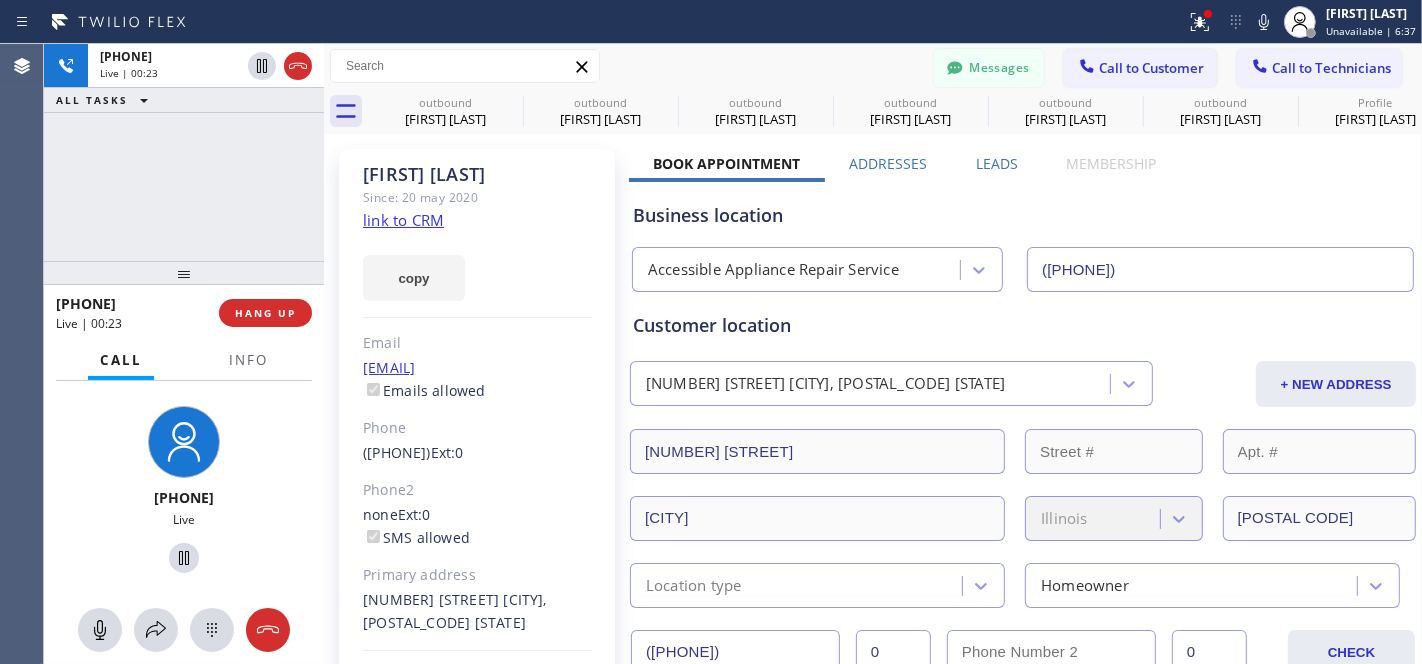 click at bounding box center [184, 273] 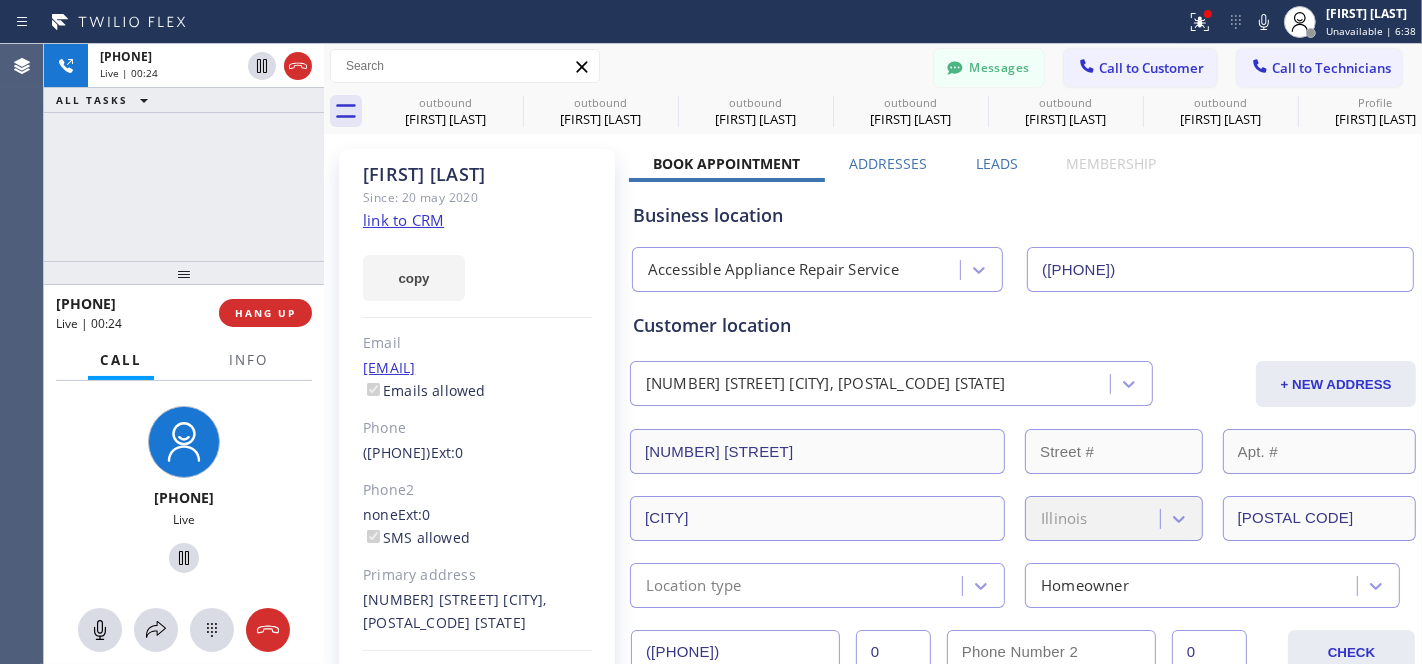 click on "+1[PHONE] Live | 00:24 HANG UP" at bounding box center [184, 313] 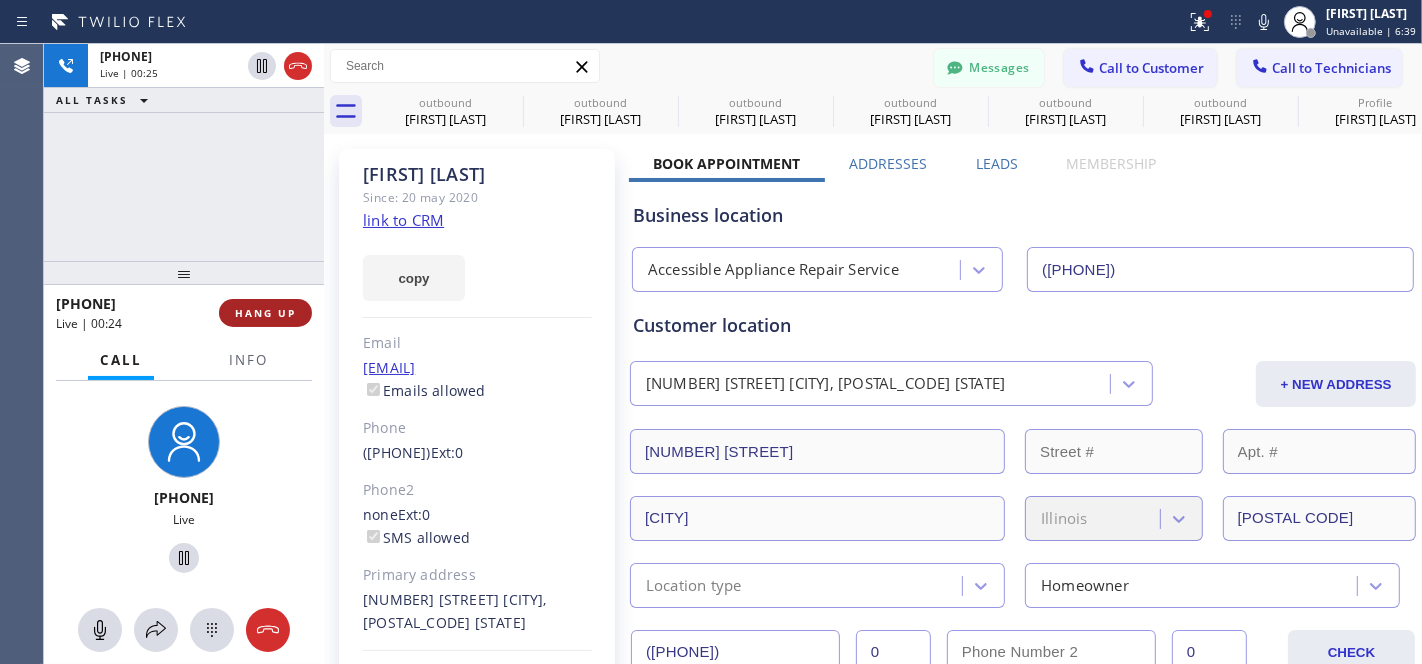 click on "HANG UP" at bounding box center [265, 313] 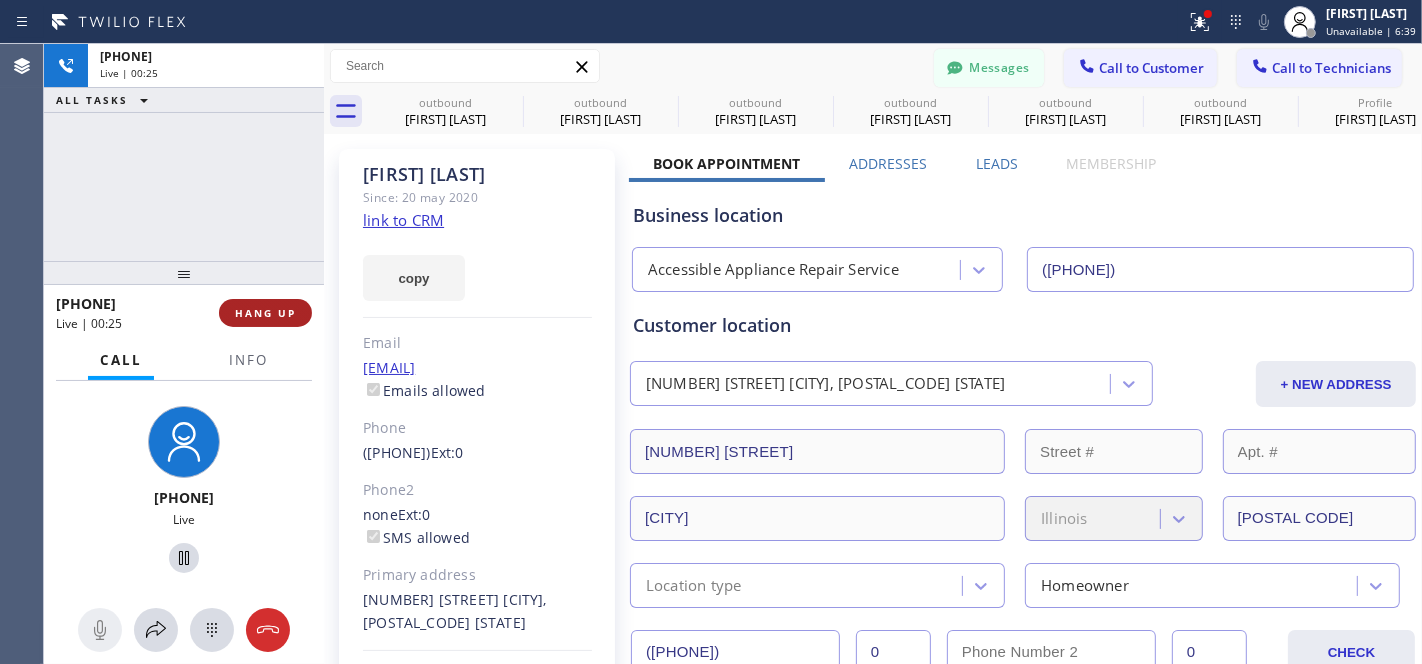 click on "HANG UP" at bounding box center [265, 313] 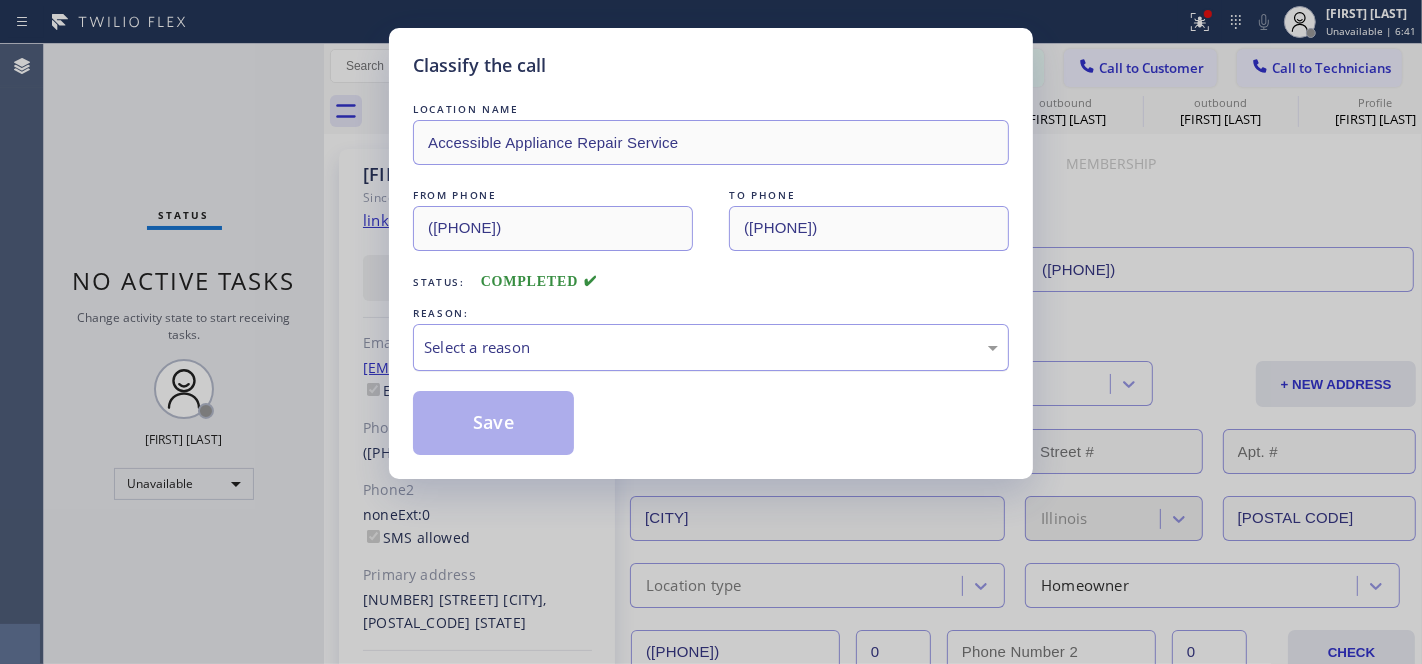click on "Select a reason" at bounding box center (711, 347) 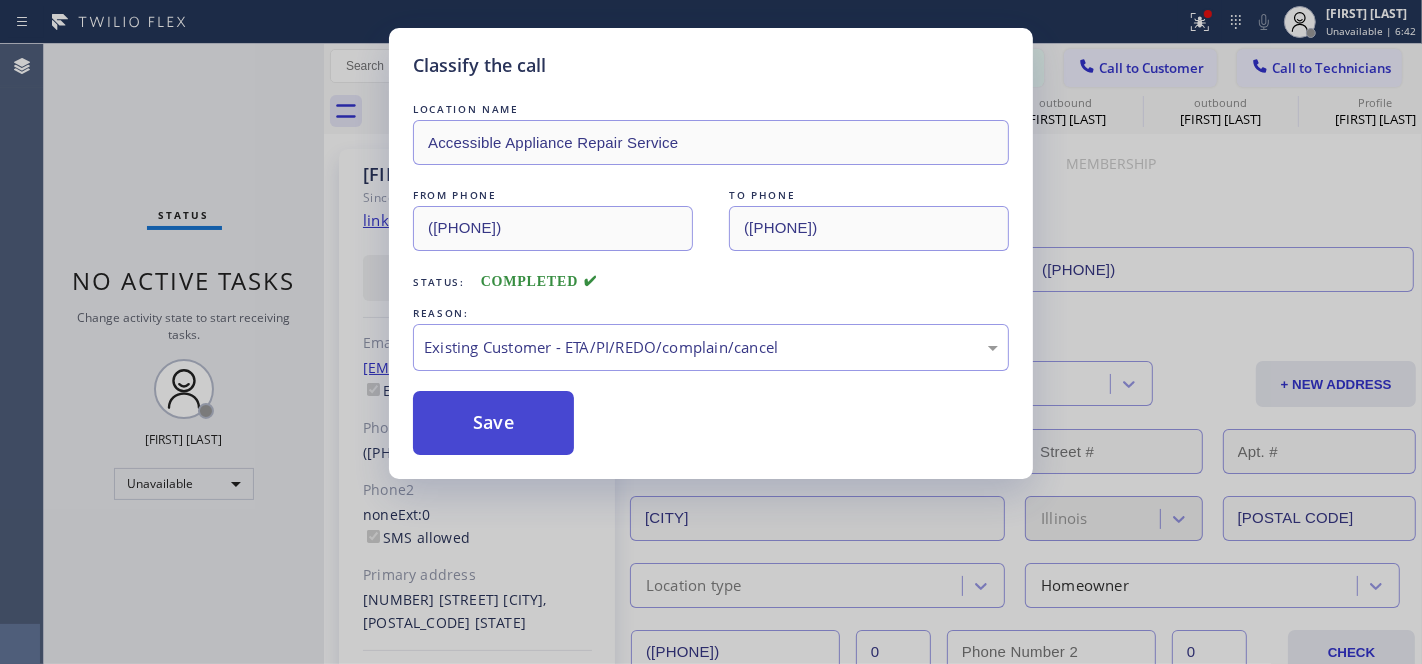 click on "Save" at bounding box center (493, 423) 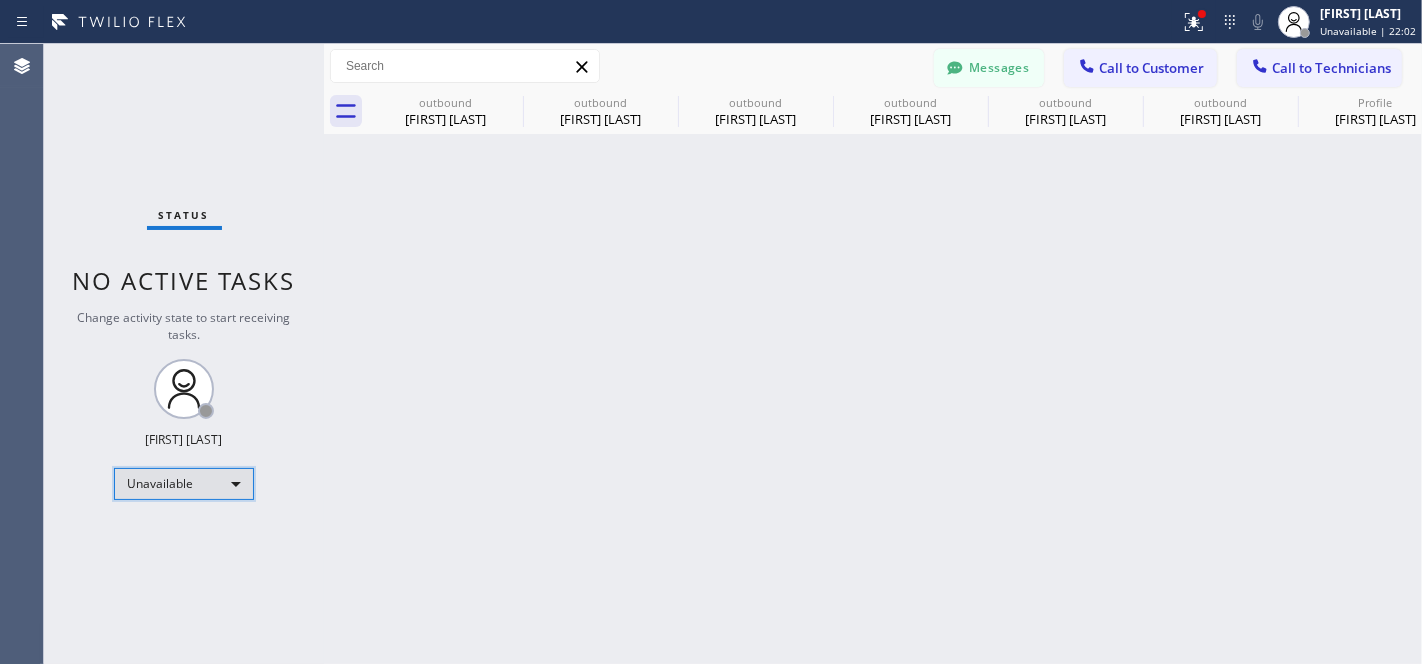 click on "Unavailable" at bounding box center (184, 484) 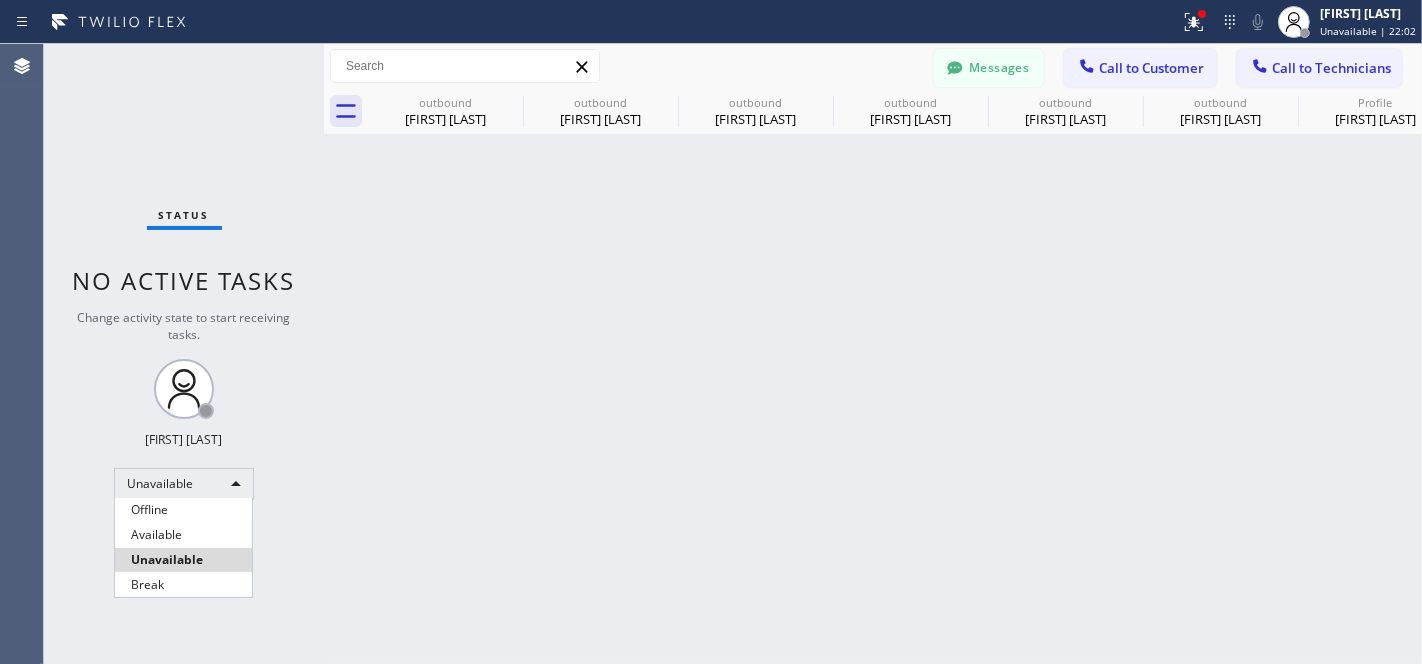 click on "Available" at bounding box center (183, 535) 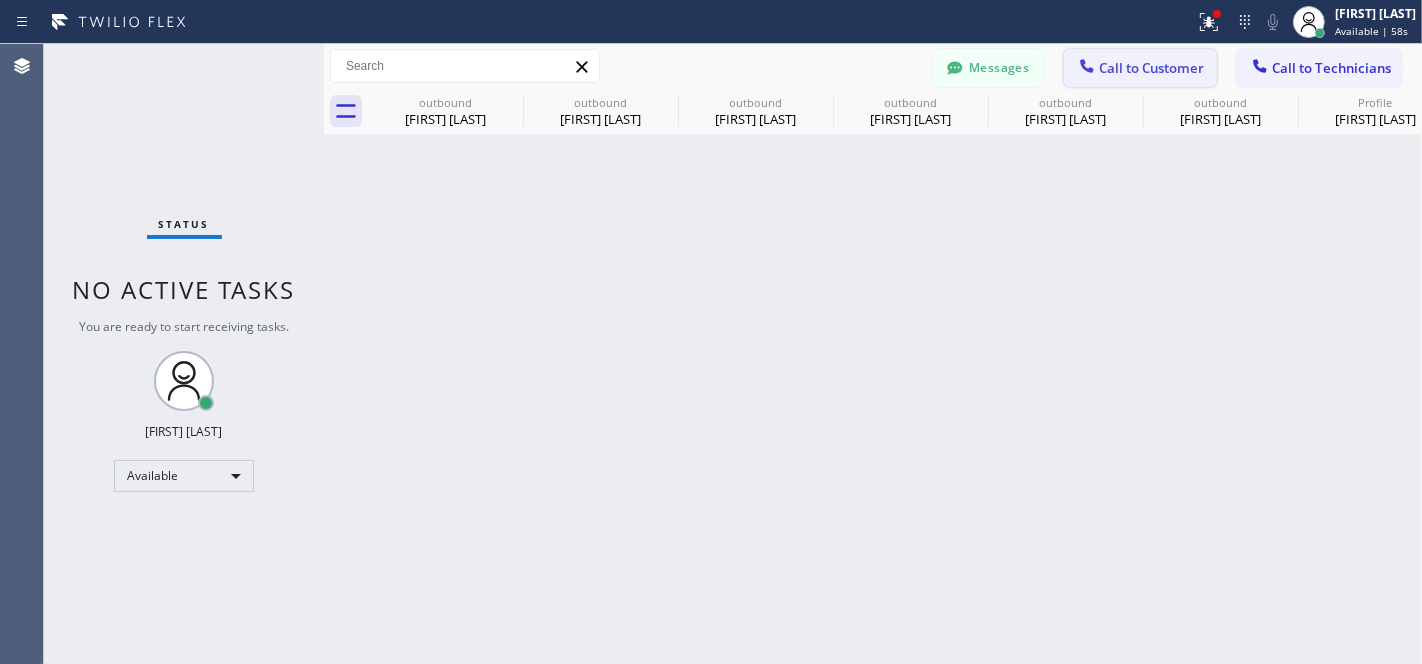 click on "Call to Customer" at bounding box center [1140, 68] 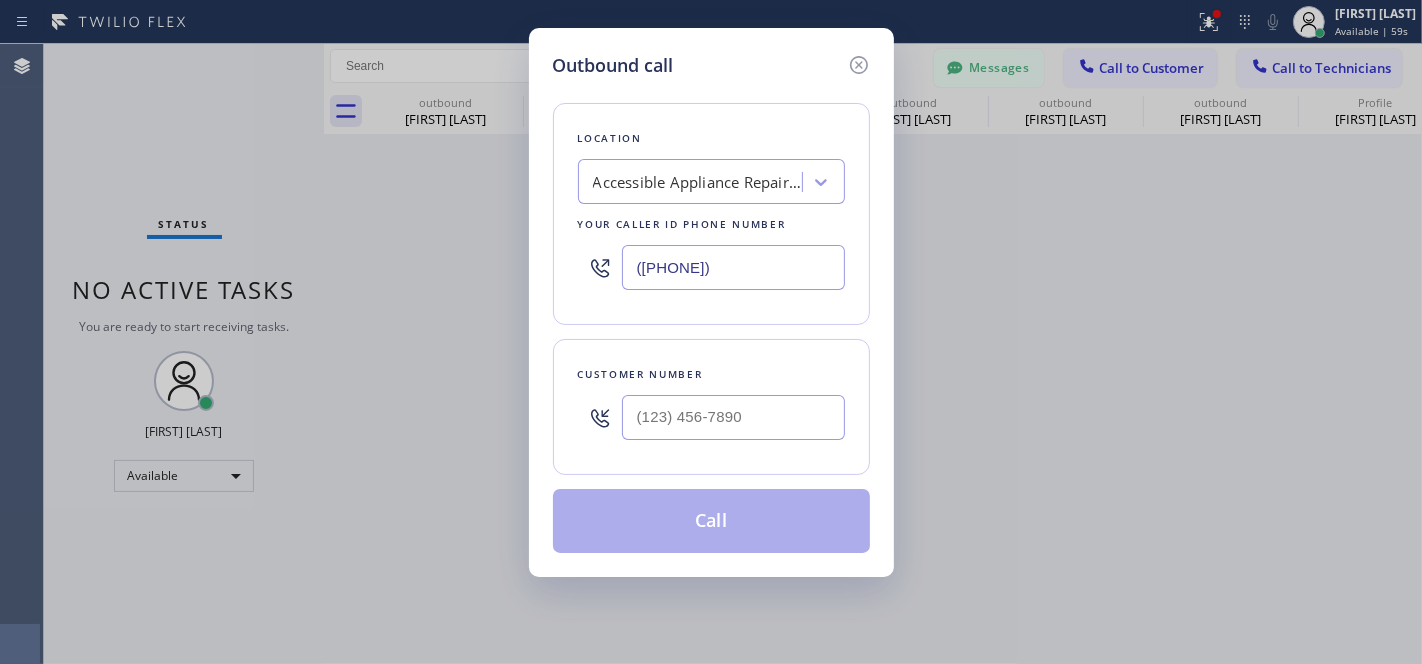 click at bounding box center (733, 417) 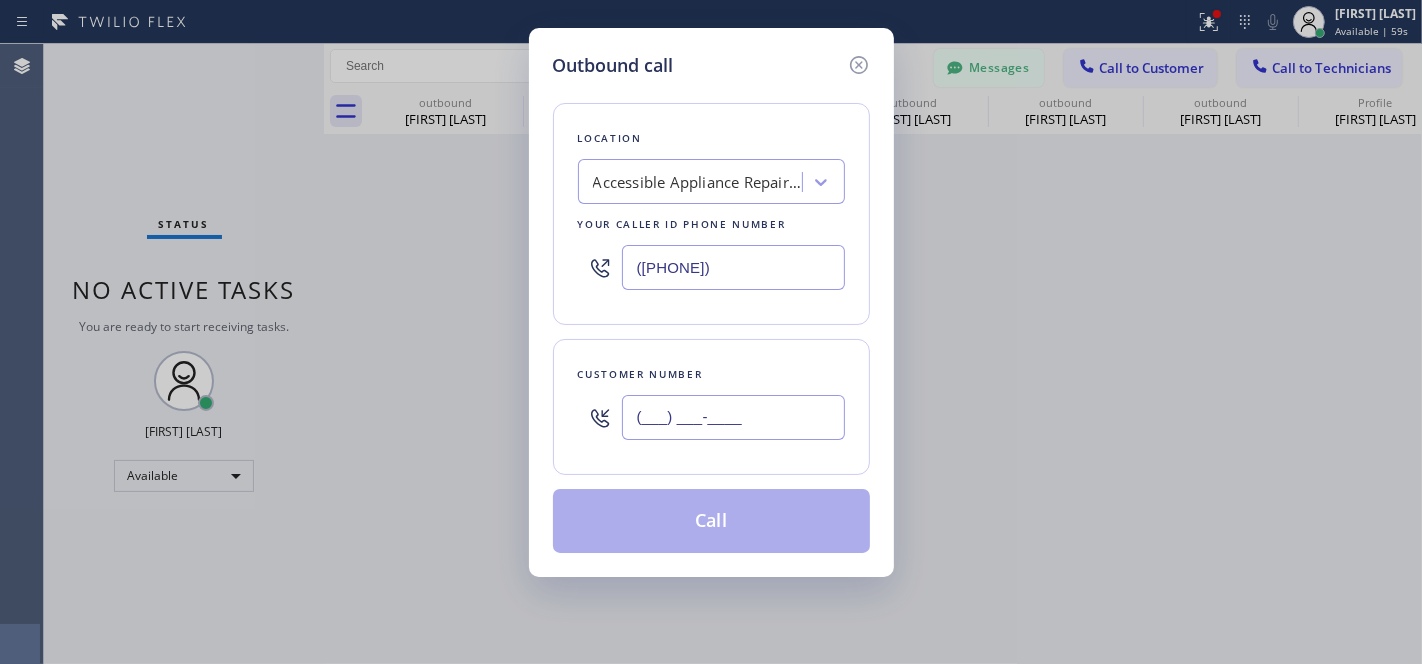 paste on "[PHONE]" 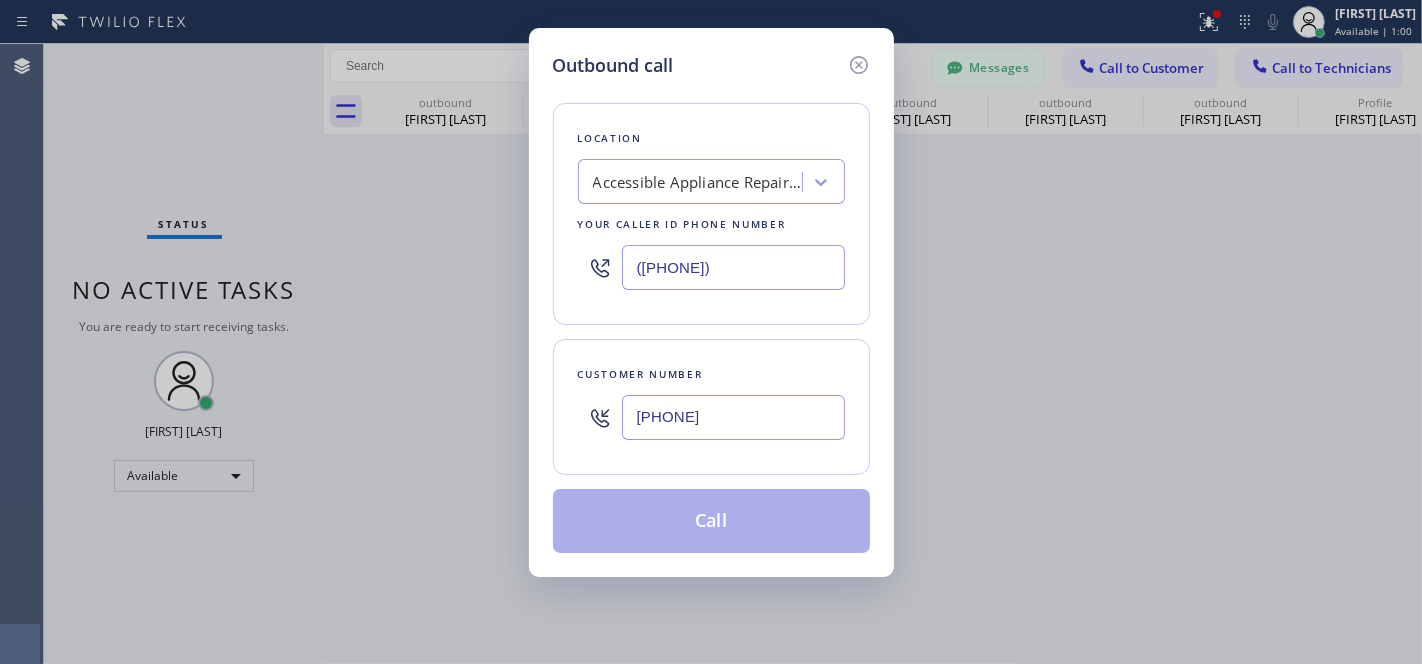 type on "[PHONE]" 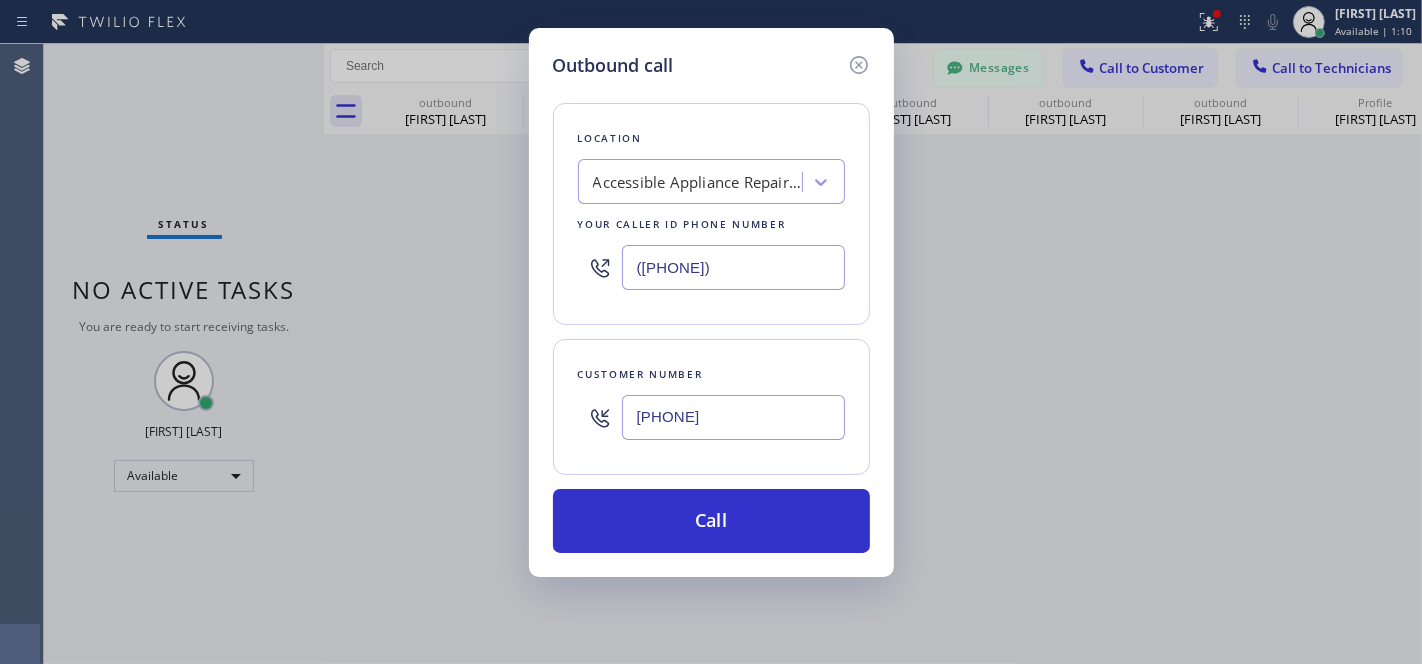 click on "([PHONE])" at bounding box center [711, 267] 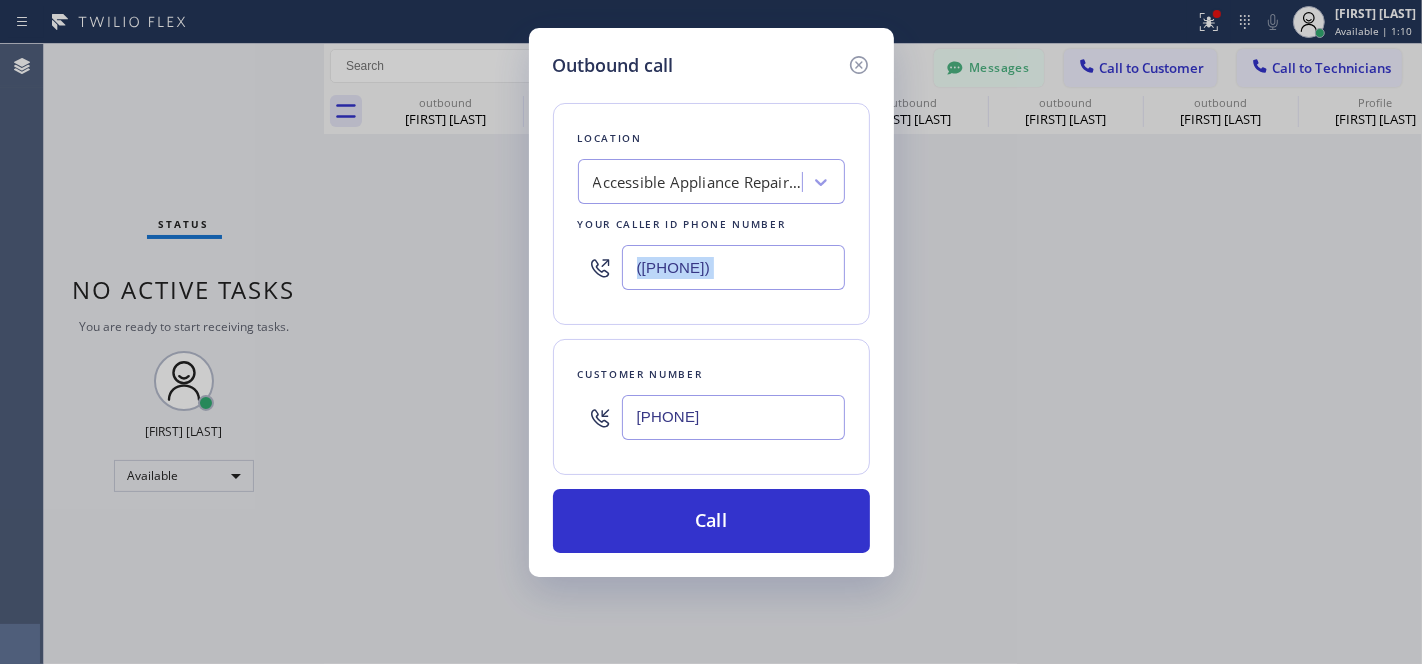 click on "([PHONE])" at bounding box center [733, 267] 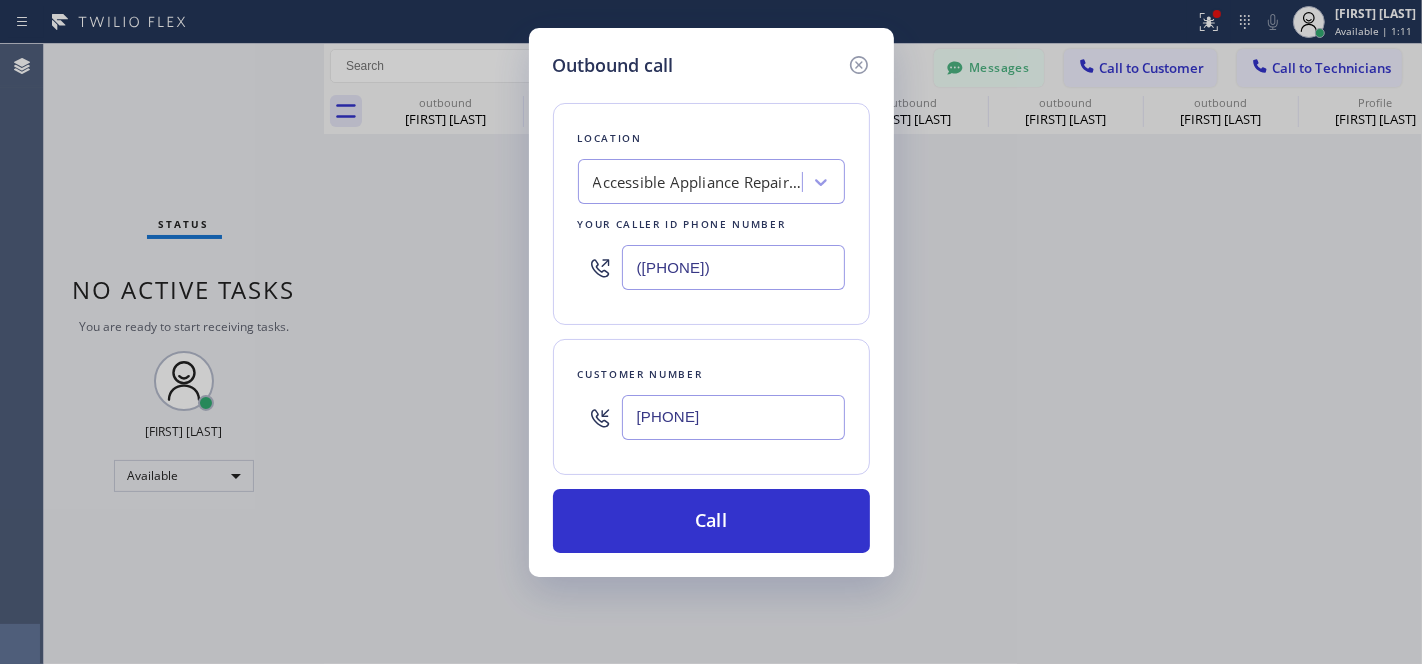 click on "([PHONE])" at bounding box center (733, 267) 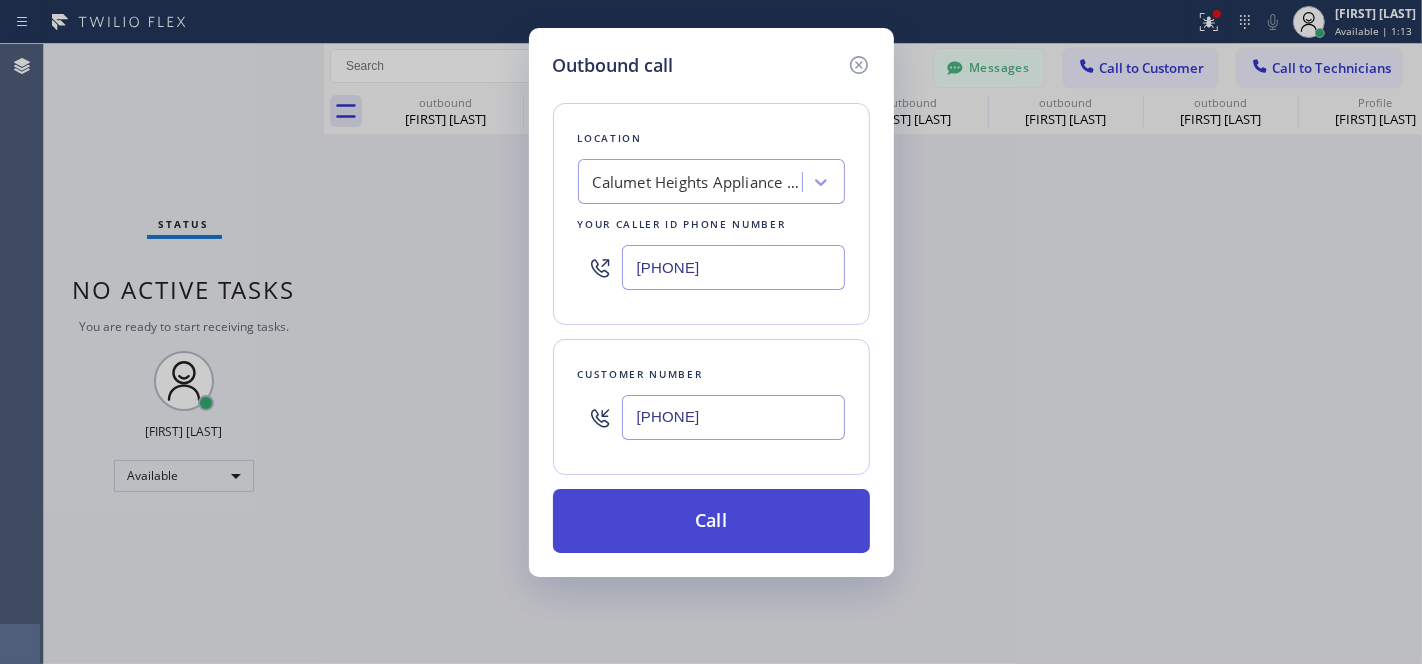 type on "[PHONE]" 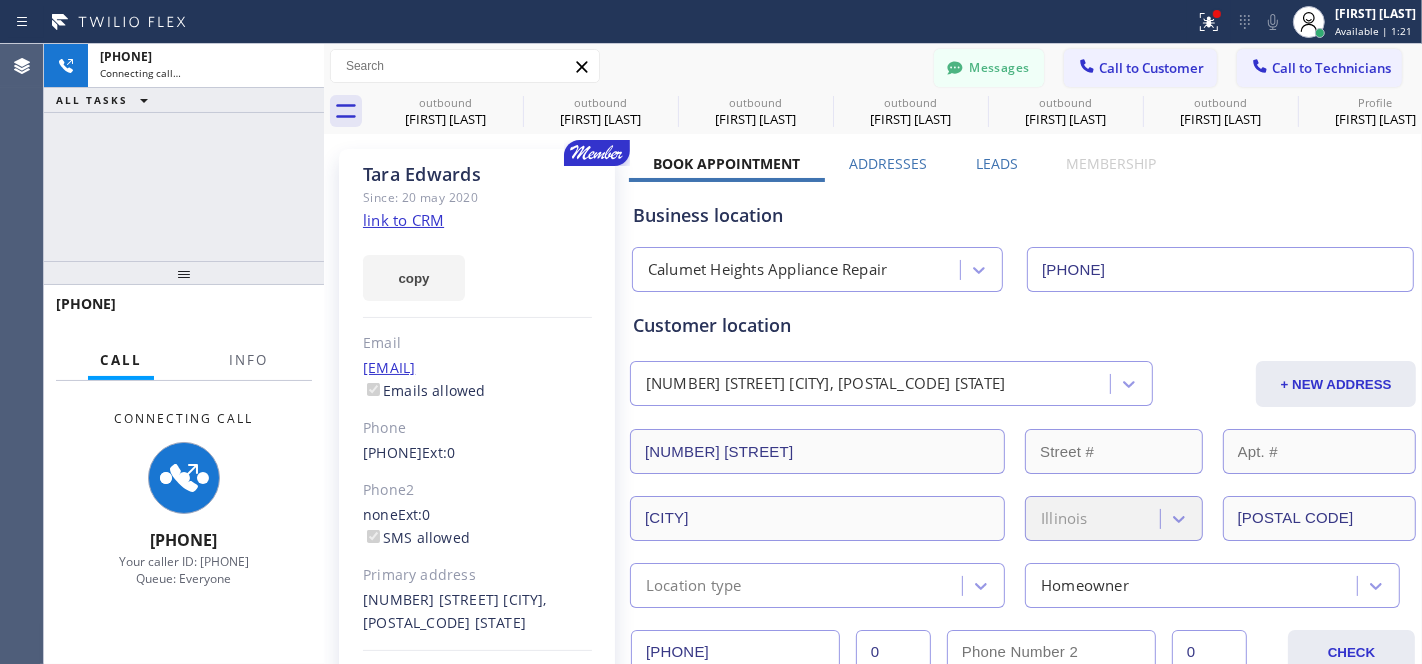type on "[PHONE]" 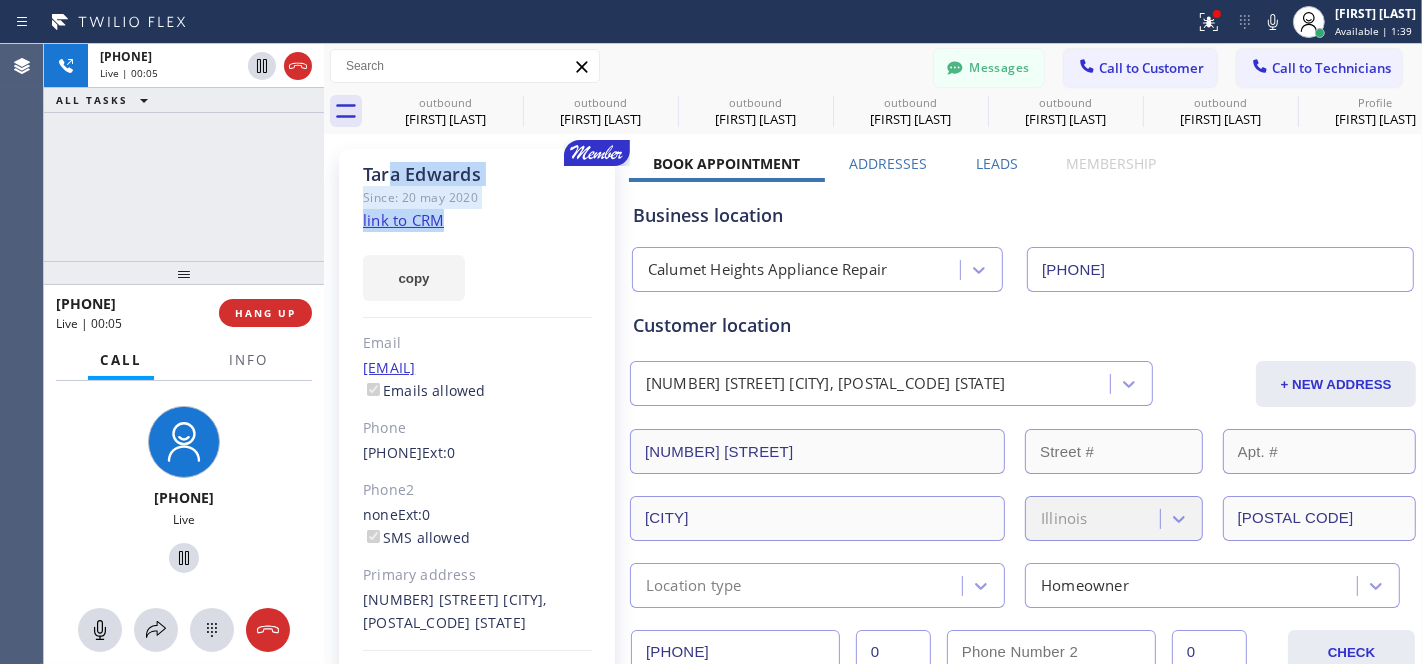 drag, startPoint x: 500, startPoint y: 224, endPoint x: 382, endPoint y: 170, distance: 129.76903 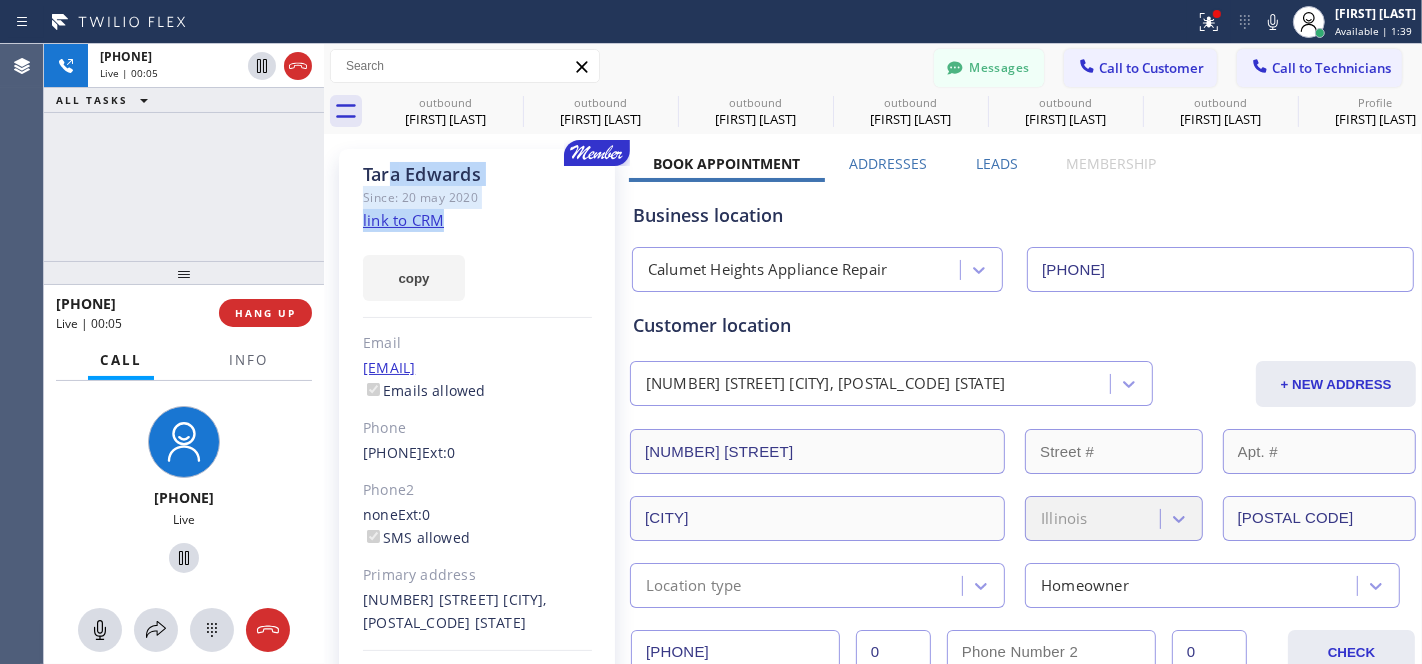 click on "[FIRST] [LAST] Since: [DATE] link to CRM copy Email [EMAIL] Emails allowed Phone [PHONE] Ext: 0 Phone2 none Ext: 0 SMS allowed Primary address [NUMBER] [STREET] [CITY], [ZIP] [STATE] EDIT" at bounding box center [477, 446] 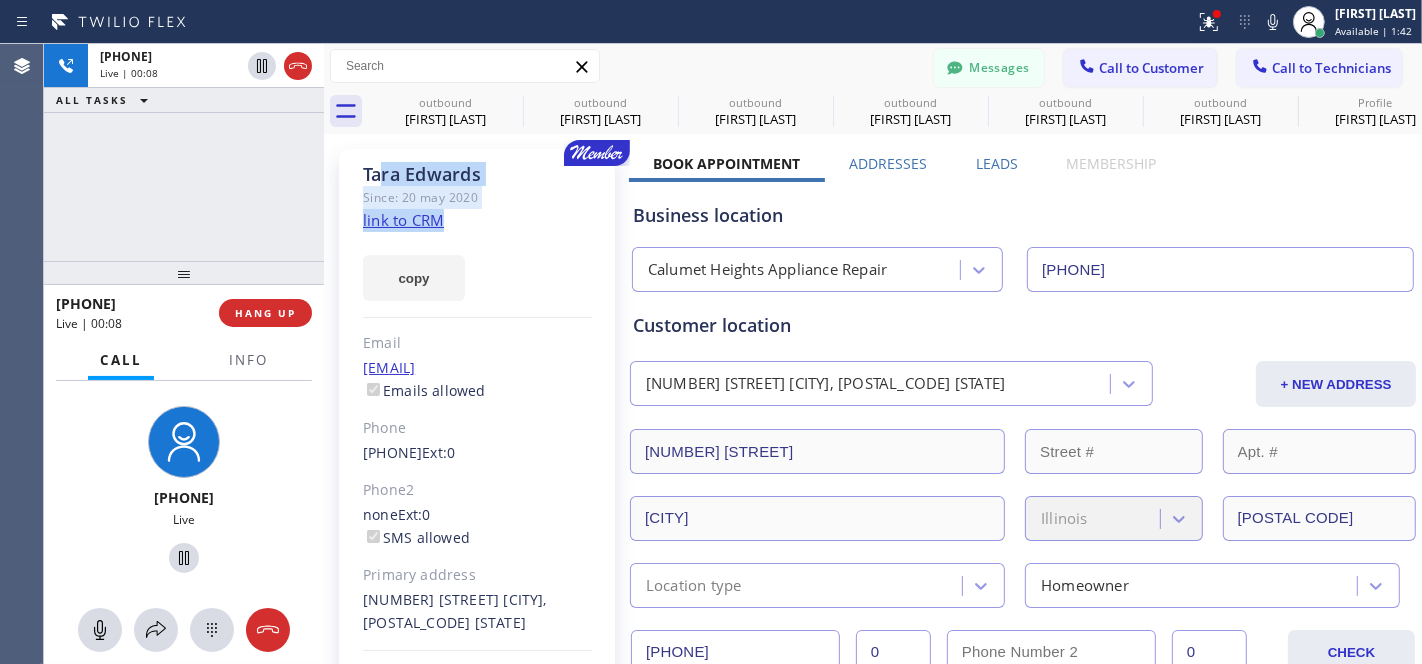 click on "[FIRST] [LAST]" at bounding box center (477, 174) 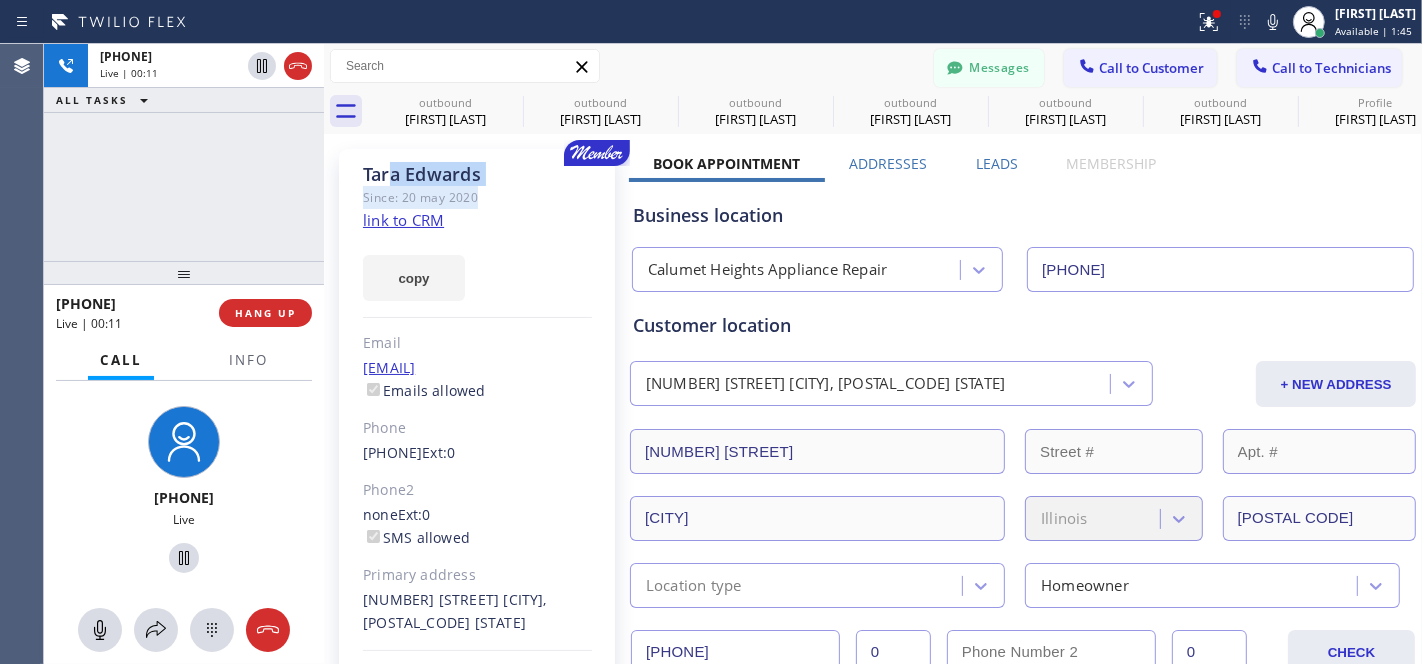 drag, startPoint x: 496, startPoint y: 199, endPoint x: 391, endPoint y: 169, distance: 109.201645 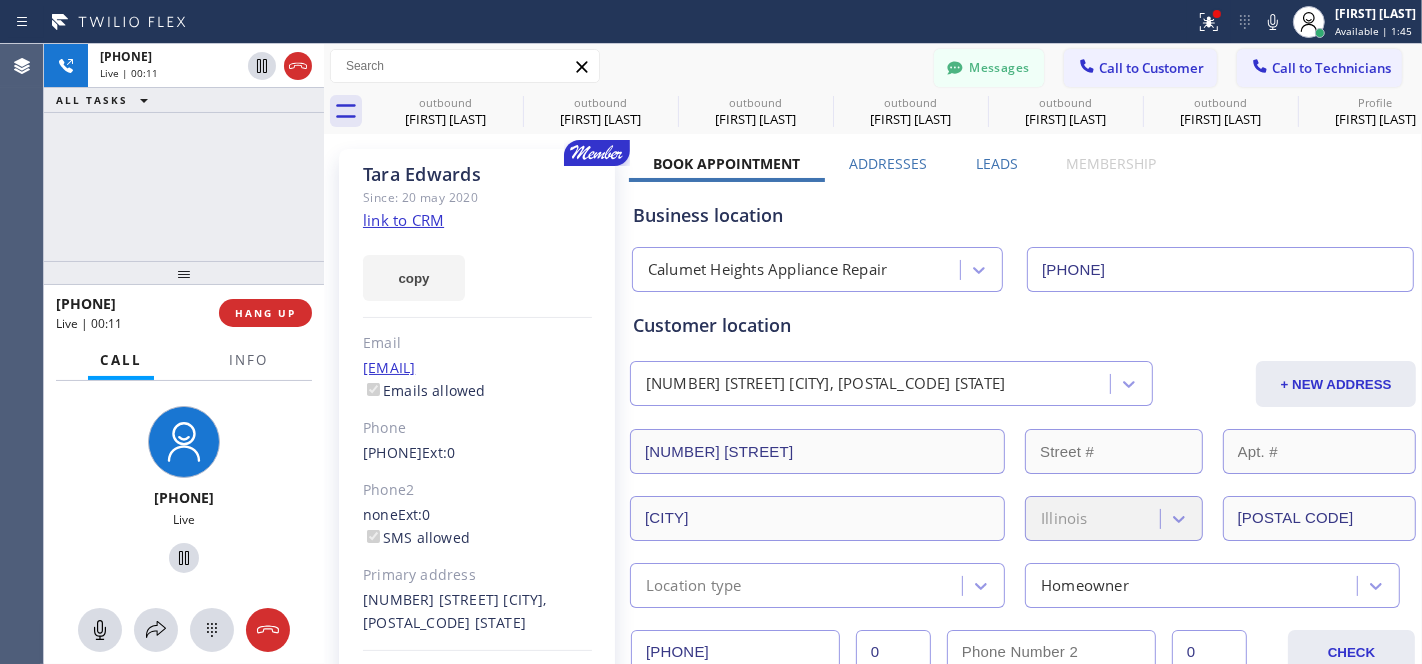 click on "[FIRST] [LAST]" at bounding box center [477, 174] 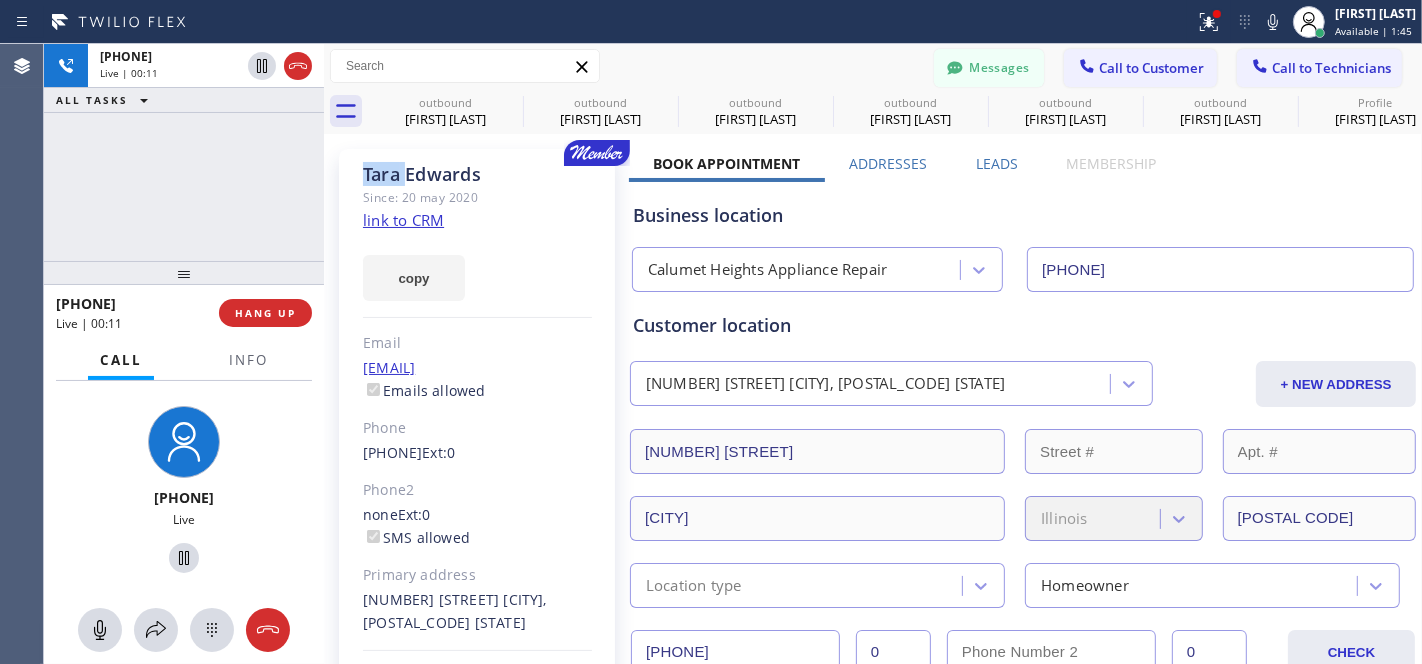 click on "[FIRST] [LAST]" at bounding box center [477, 174] 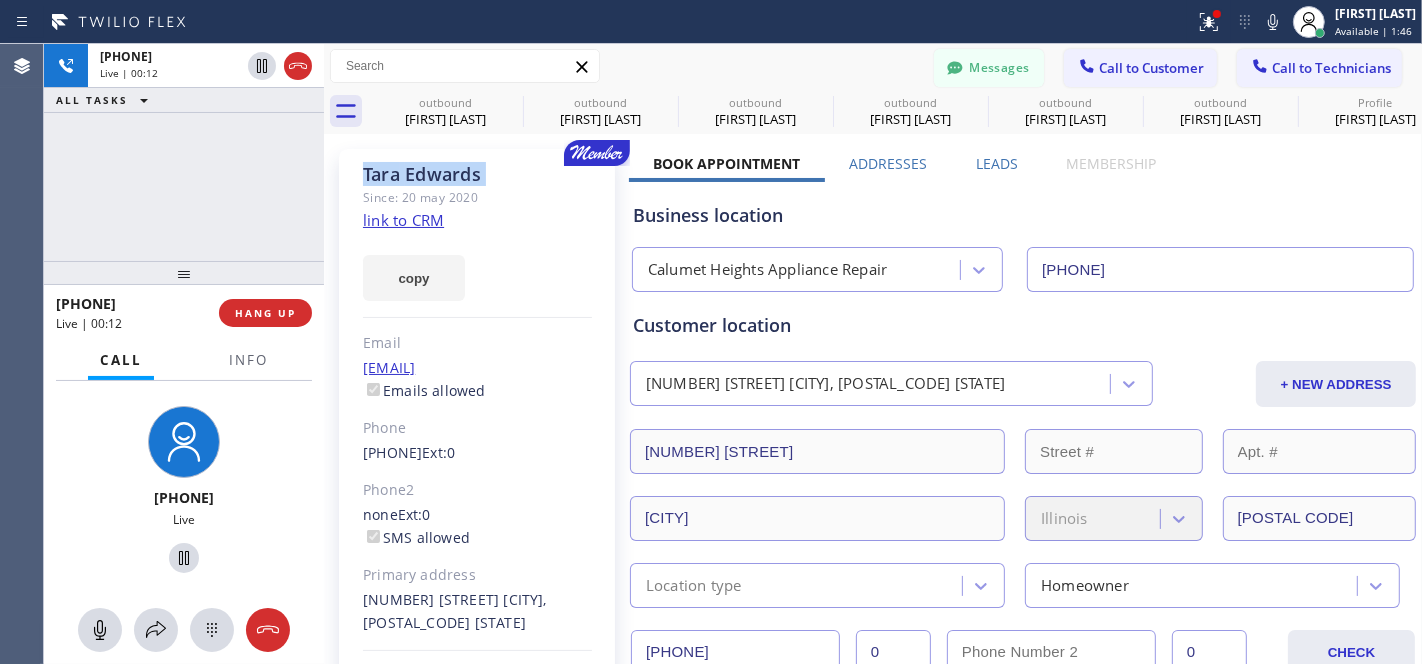 click on "[FIRST] [LAST]" at bounding box center [477, 174] 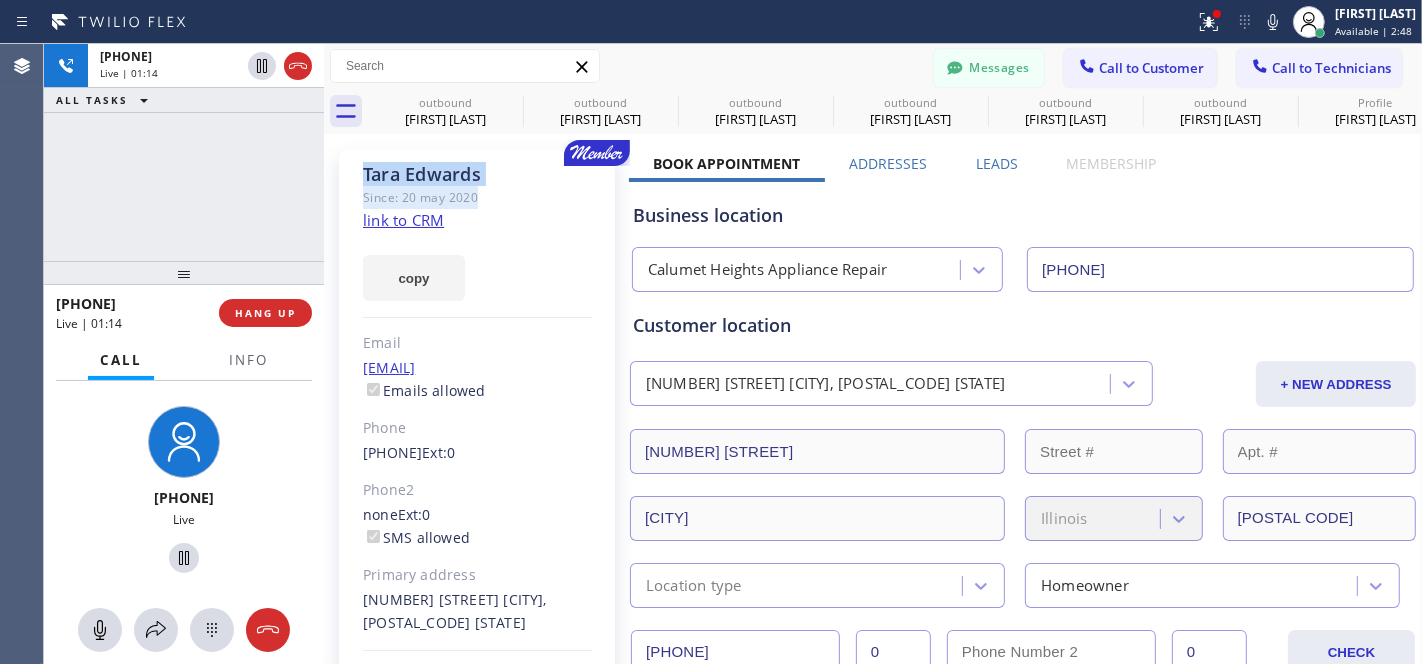 drag, startPoint x: 482, startPoint y: 204, endPoint x: 367, endPoint y: 184, distance: 116.72617 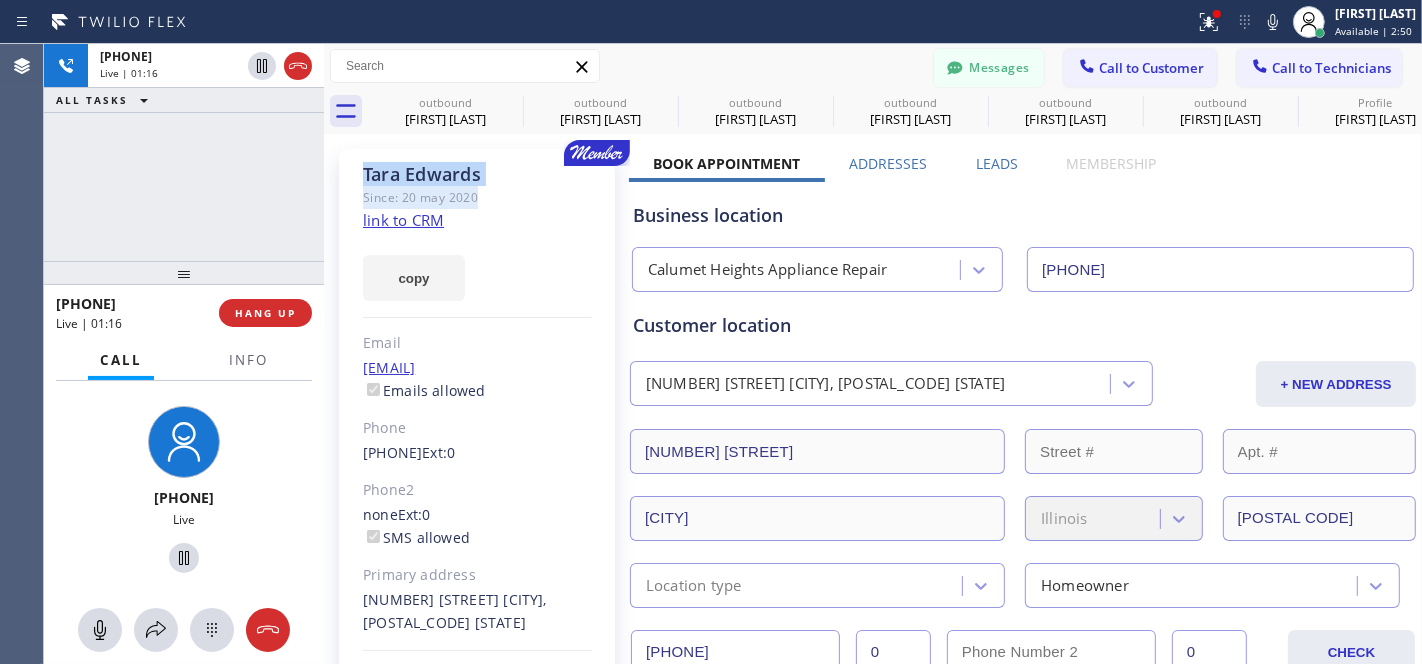 click on "copy" at bounding box center [477, 266] 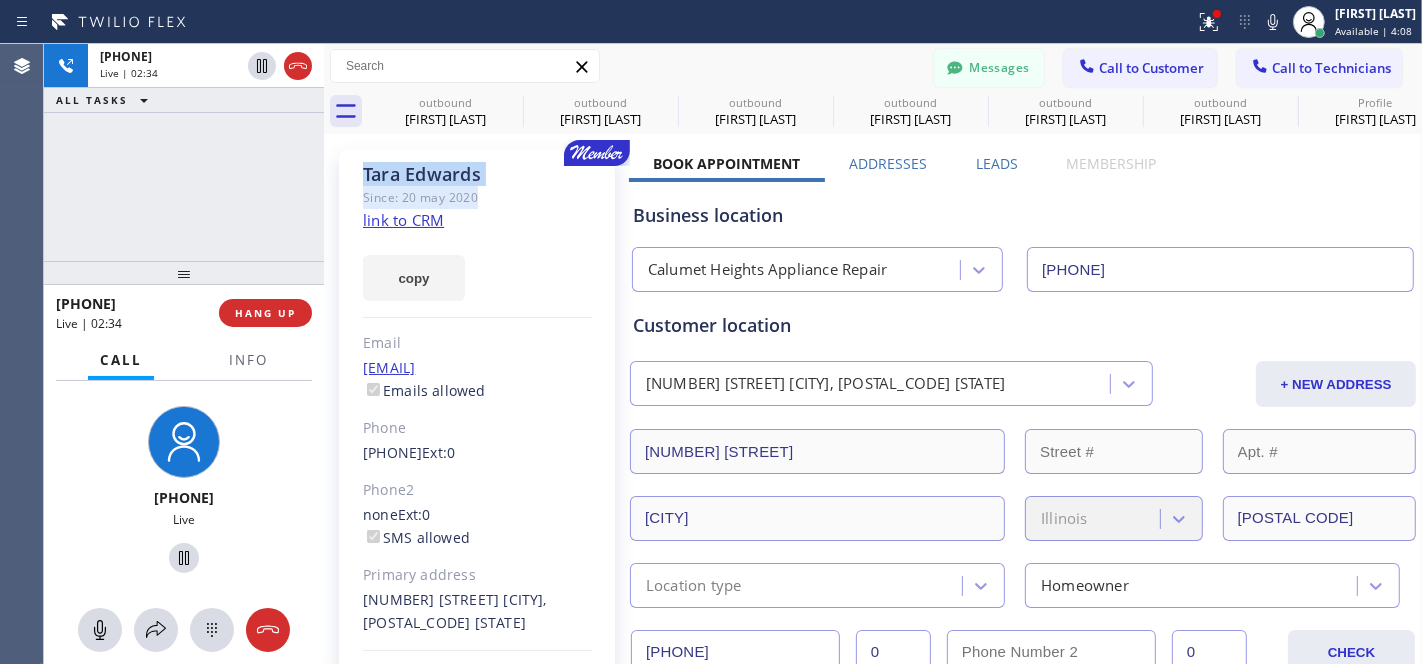 drag, startPoint x: 493, startPoint y: 198, endPoint x: 361, endPoint y: 170, distance: 134.93703 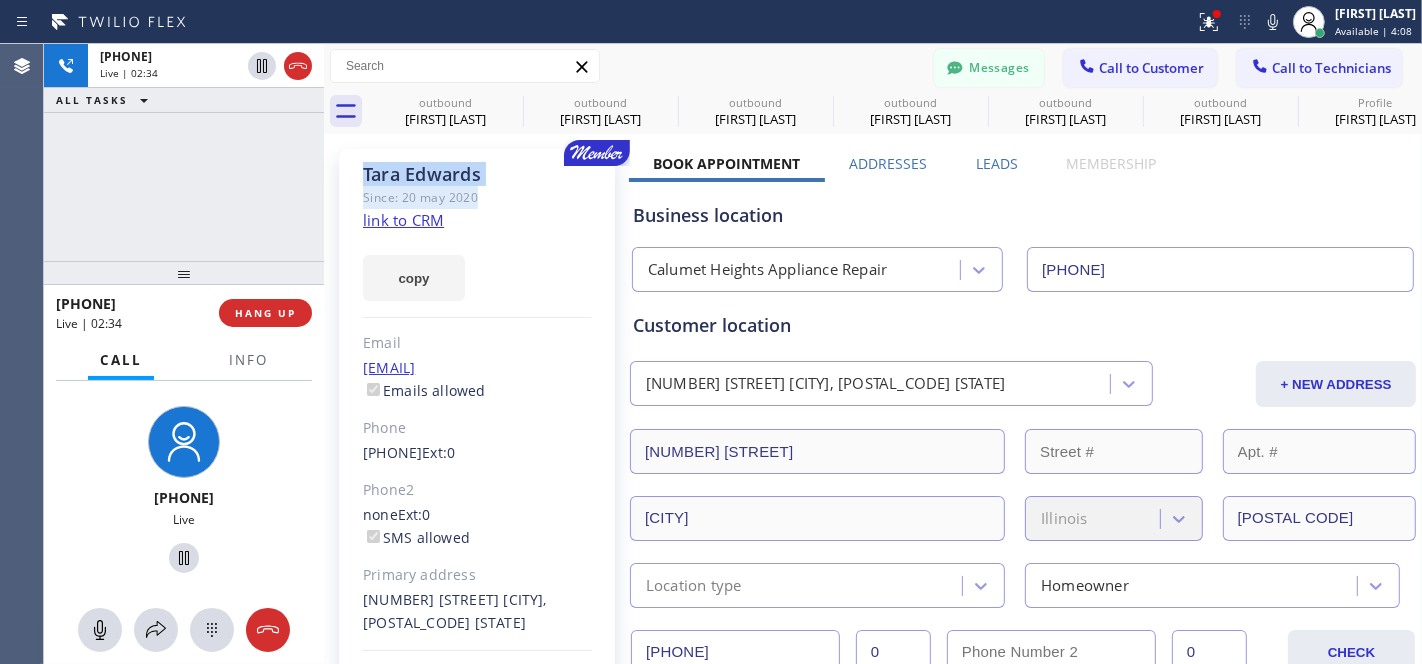 click on "[FIRST] [LAST] Since: [DATE] link to CRM copy Email [EMAIL] Emails allowed Phone [PHONE] Ext: 0 Phone2 none Ext: 0 SMS allowed Primary address [NUMBER] [STREET] [CITY], [ZIP] [STATE] EDIT" at bounding box center (477, 446) 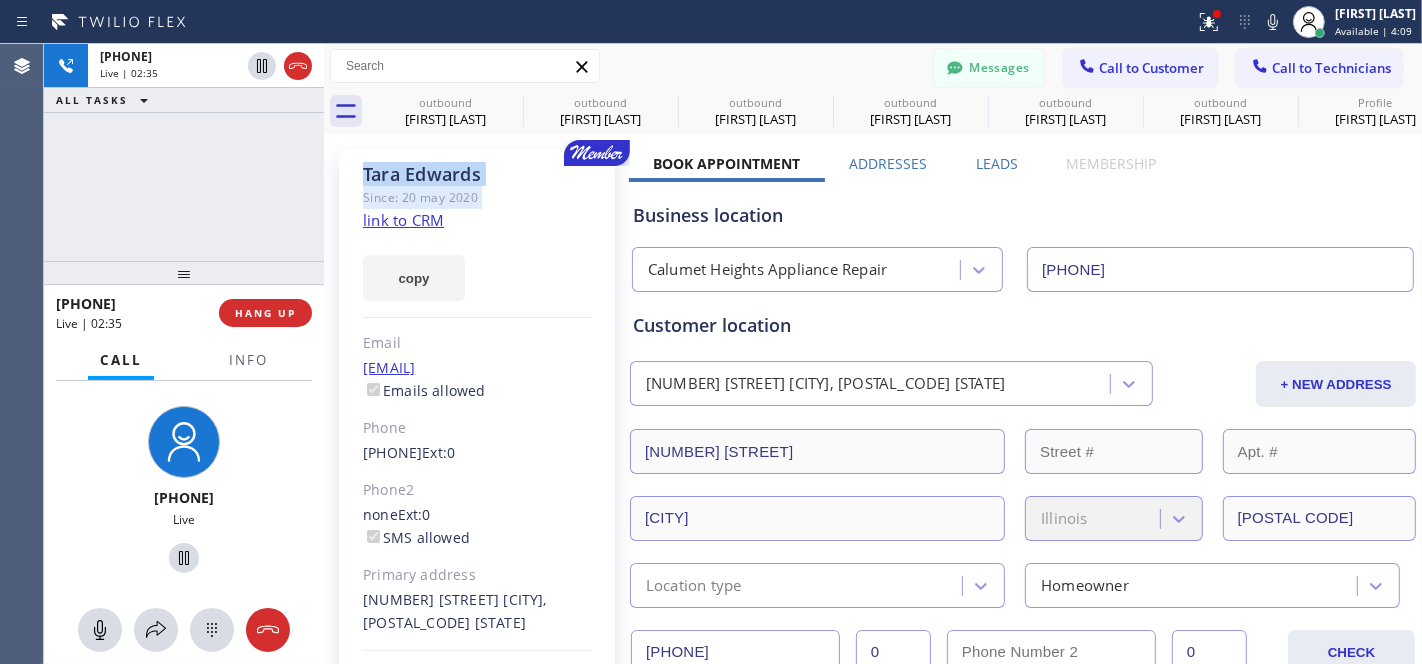 drag, startPoint x: 361, startPoint y: 170, endPoint x: 500, endPoint y: 195, distance: 141.2303 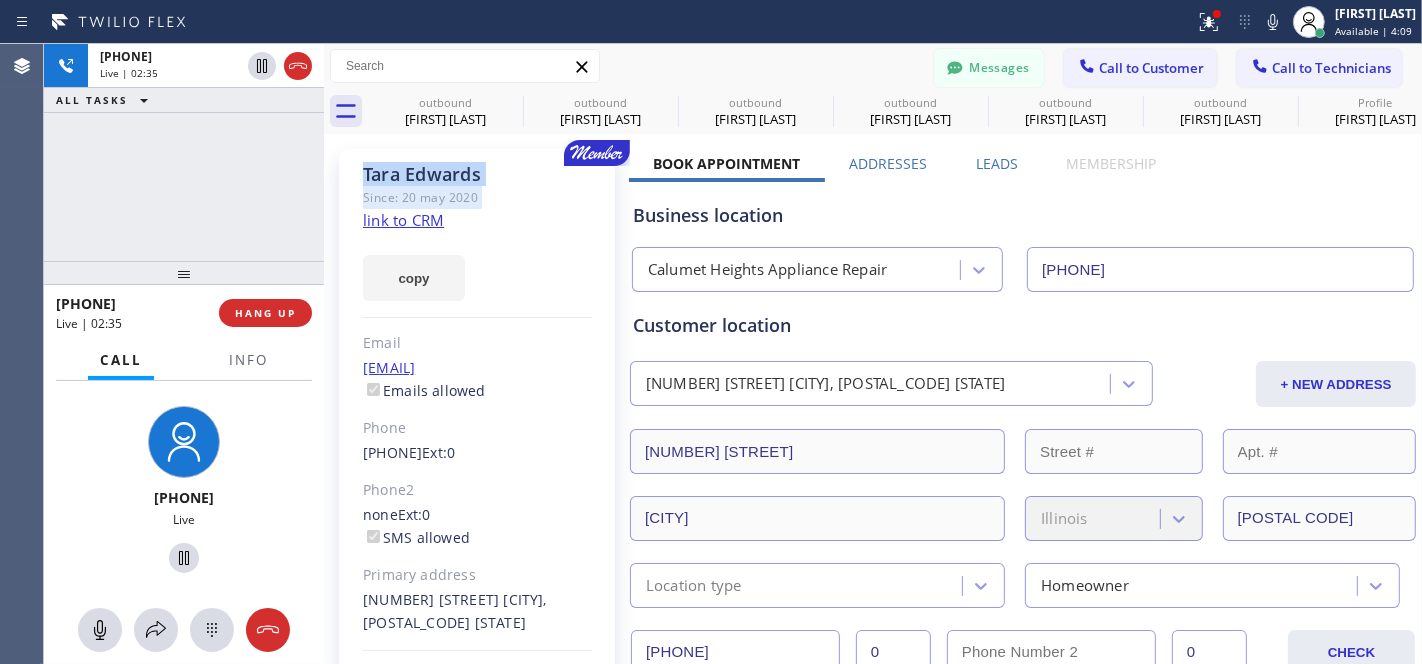 click on "[FIRST] [LAST] Since: [DATE] link to CRM copy Email [EMAIL] Emails allowed Phone [PHONE] Ext: 0 Phone2 none Ext: 0 SMS allowed Primary address [NUMBER] [STREET] [CITY], [ZIP] [STATE] EDIT" at bounding box center [477, 446] 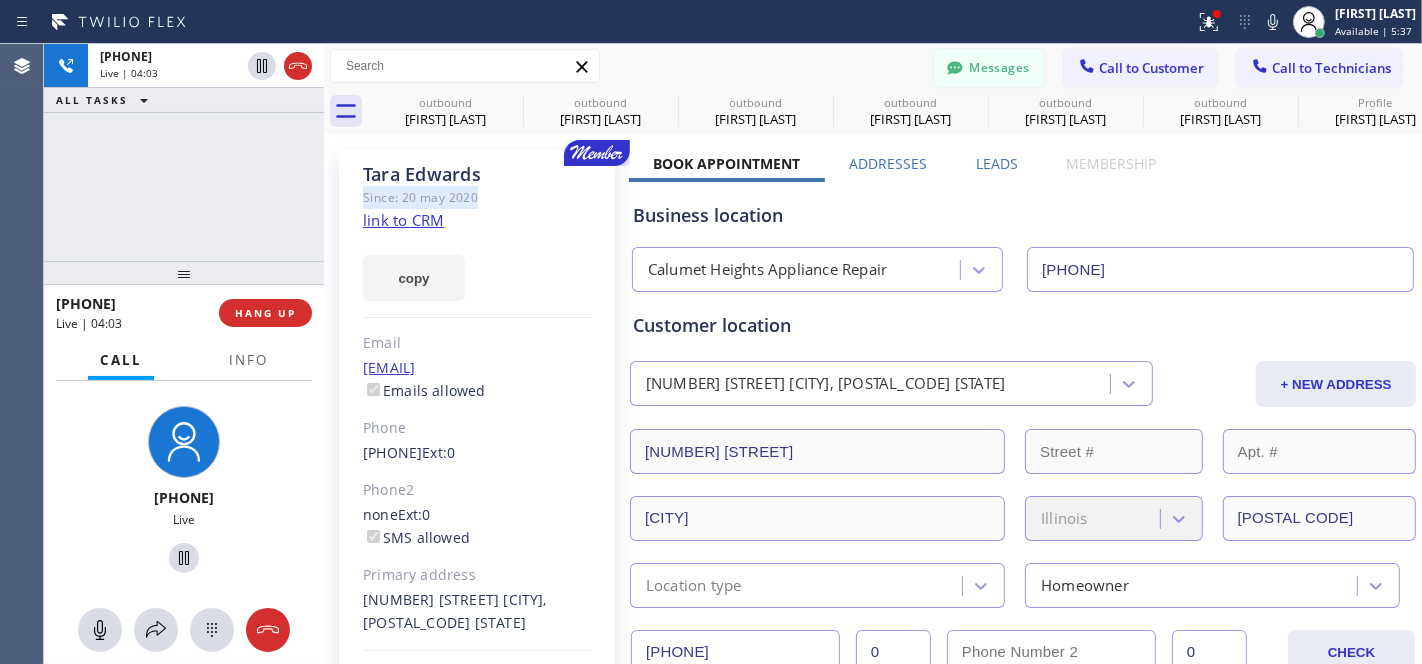 drag, startPoint x: 541, startPoint y: 208, endPoint x: 351, endPoint y: 182, distance: 191.77069 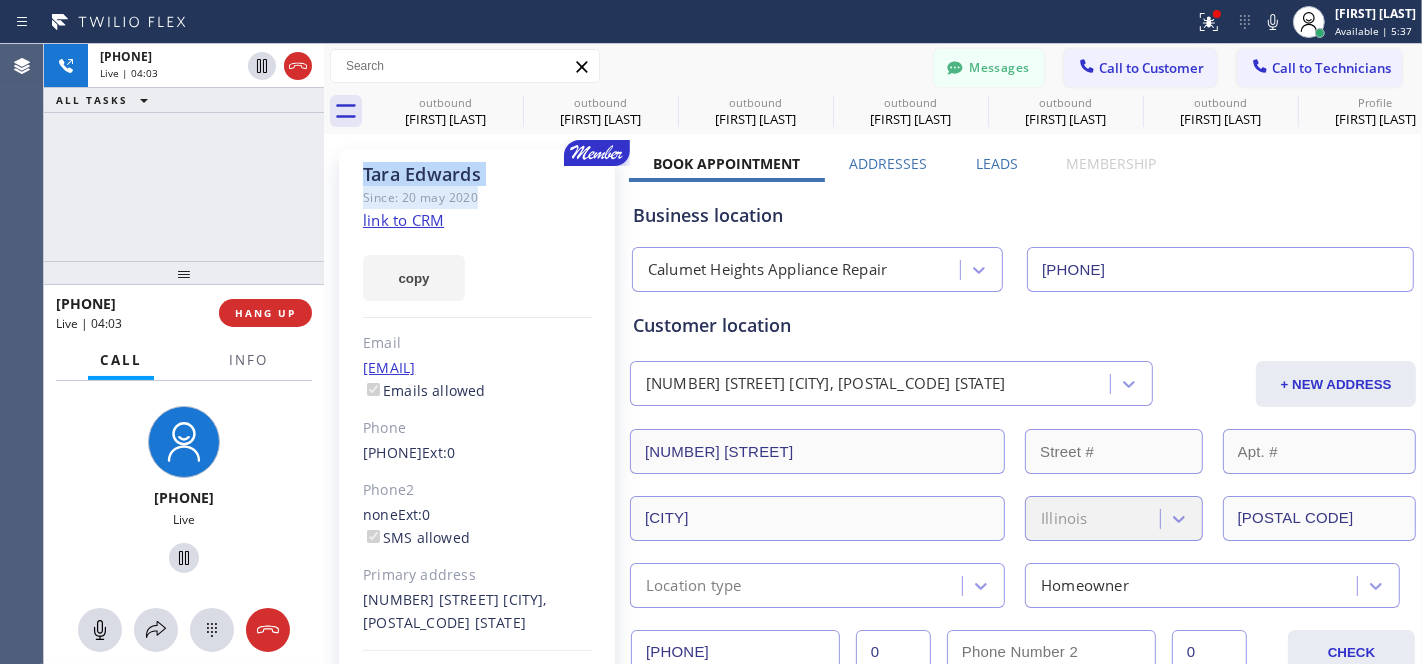 click on "[FIRST] [LAST] Since: [DATE] link to CRM copy Email [EMAIL] Emails allowed Phone [PHONE] Ext: 0 Phone2 none Ext: 0 SMS allowed Primary address [NUMBER] [STREET] [CITY], [ZIP] [STATE] EDIT" at bounding box center (477, 446) 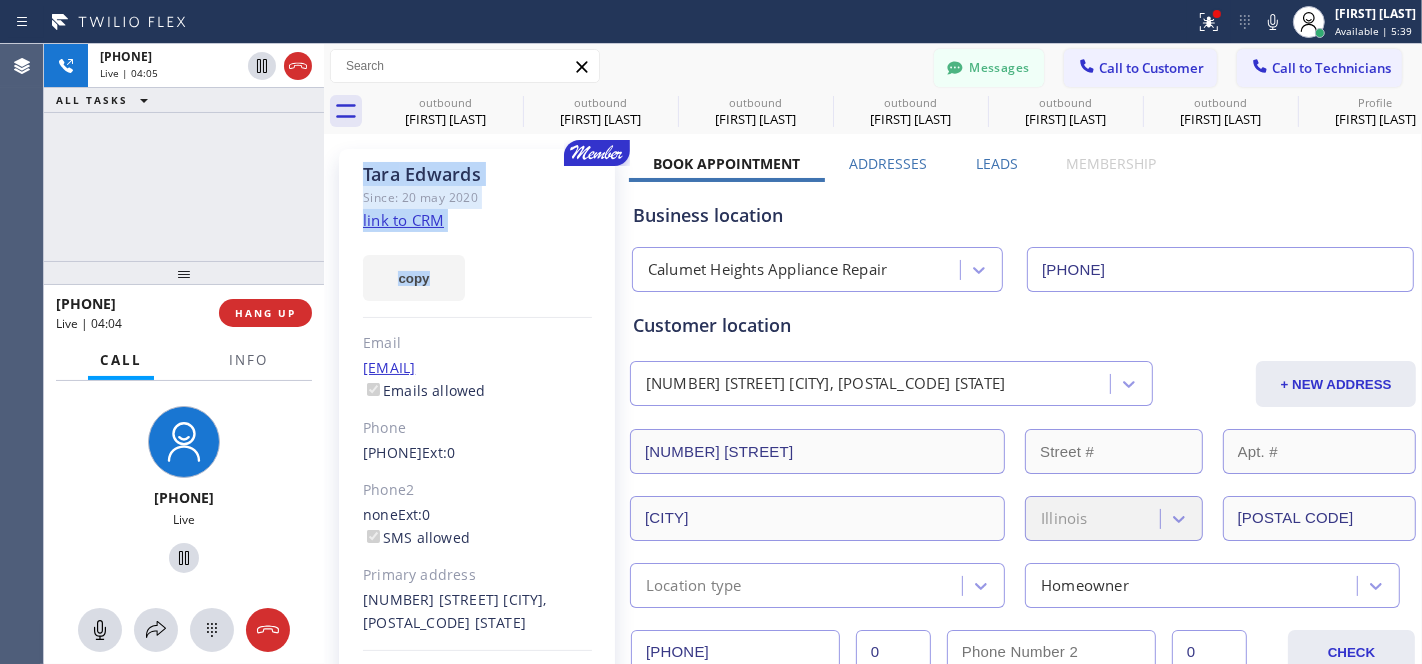 drag, startPoint x: 351, startPoint y: 182, endPoint x: 500, endPoint y: 233, distance: 157.48651 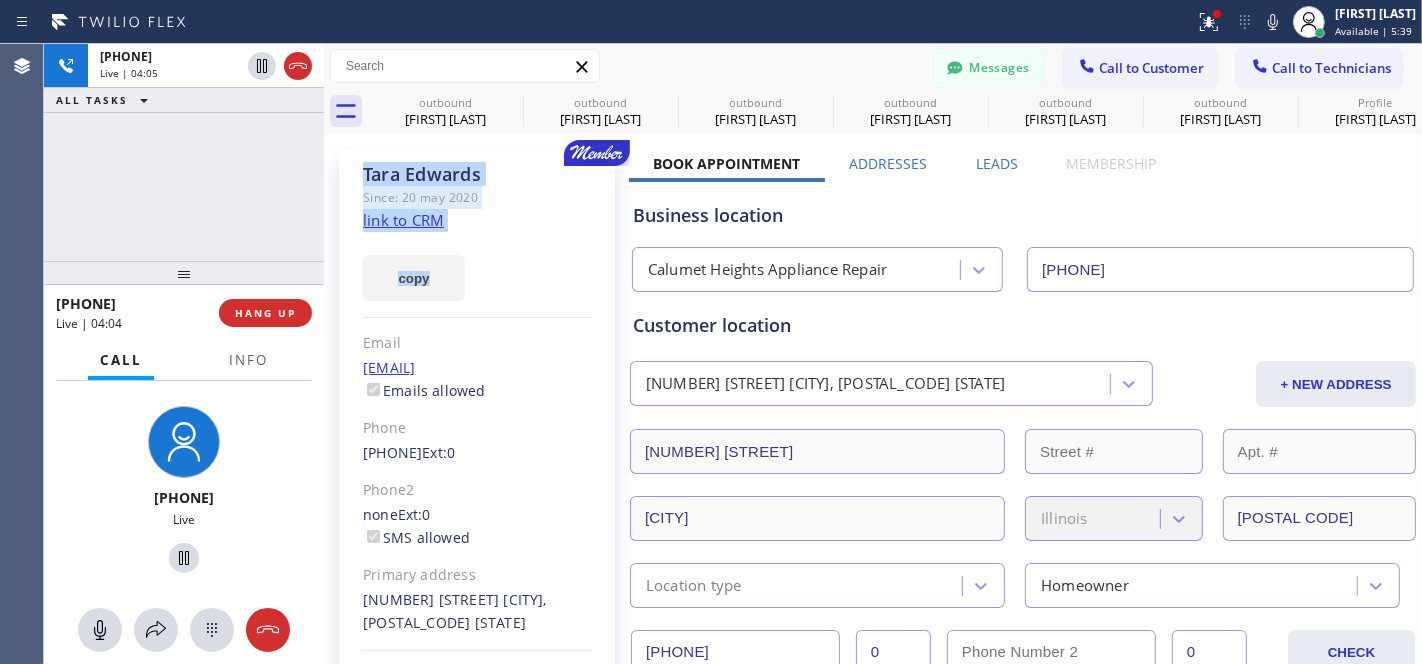 click on "[FIRST] [LAST] Since: [DATE] link to CRM copy Email [EMAIL] Emails allowed Phone [PHONE] Ext: 0 Phone2 none Ext: 0 SMS allowed Primary address [NUMBER] [STREET] [CITY], [ZIP] [STATE] EDIT" at bounding box center [477, 446] 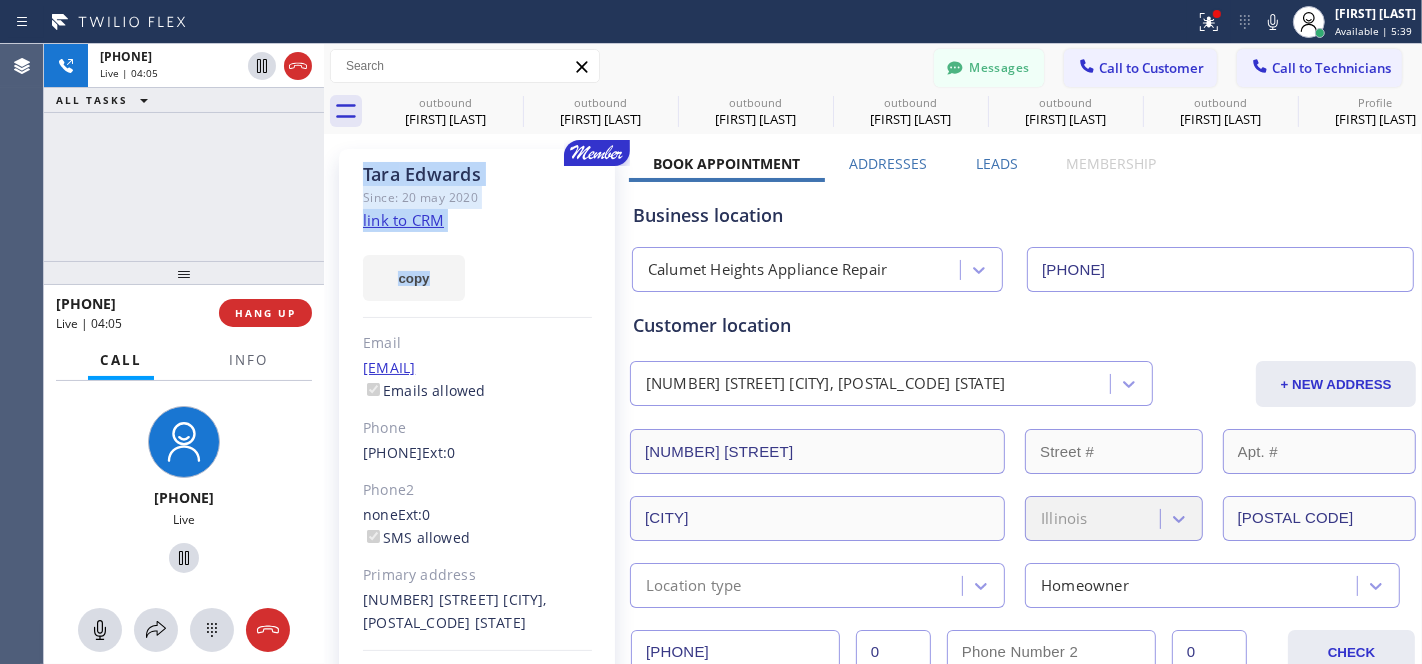 click on "copy" at bounding box center (477, 266) 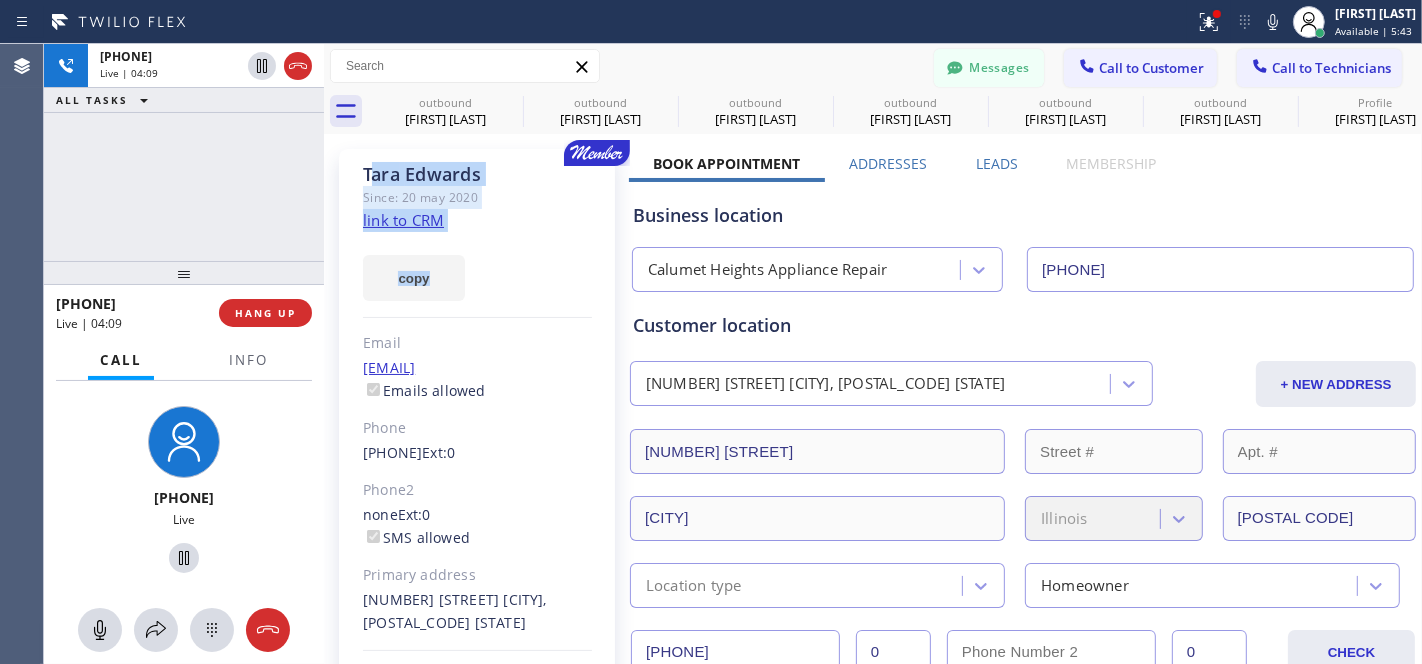 drag, startPoint x: 500, startPoint y: 233, endPoint x: 371, endPoint y: 172, distance: 142.69548 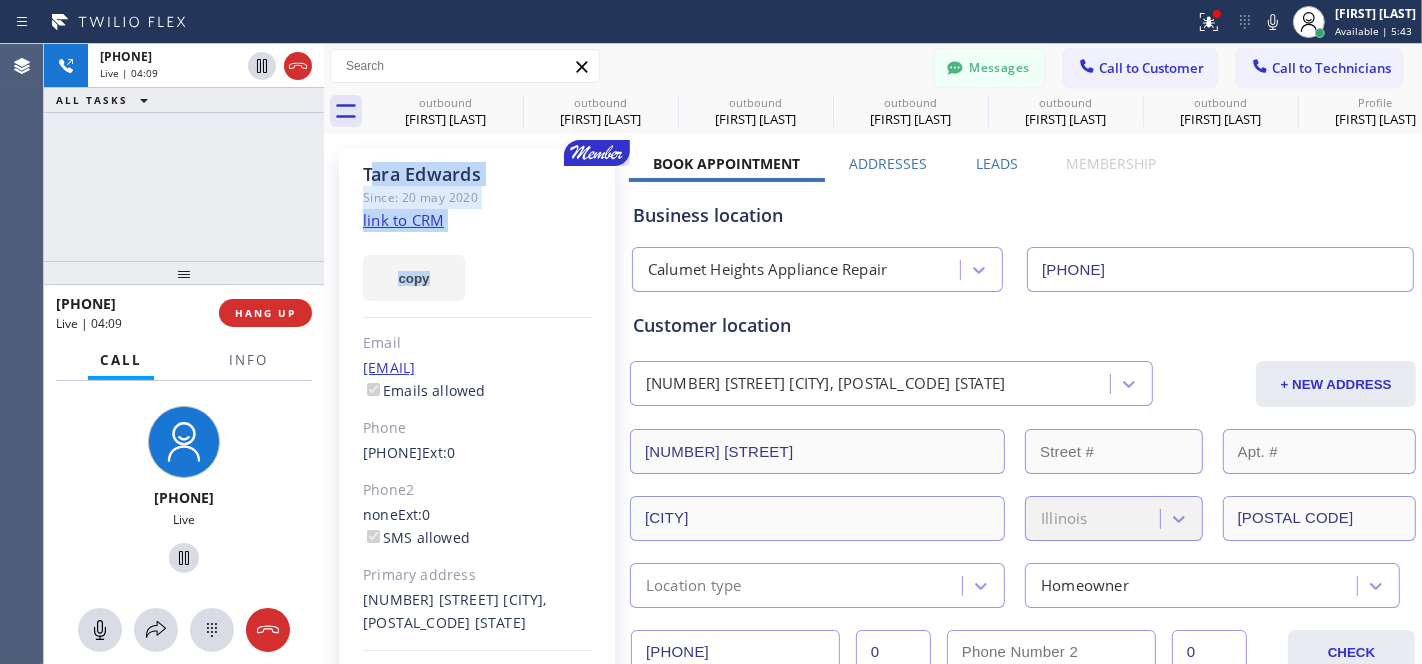click on "[FIRST] [LAST] Since: [DATE] link to CRM copy Email [EMAIL] Emails allowed Phone [PHONE] Ext: 0 Phone2 none Ext: 0 SMS allowed Primary address [NUMBER] [STREET] [CITY], [ZIP] [STATE] EDIT" at bounding box center (477, 446) 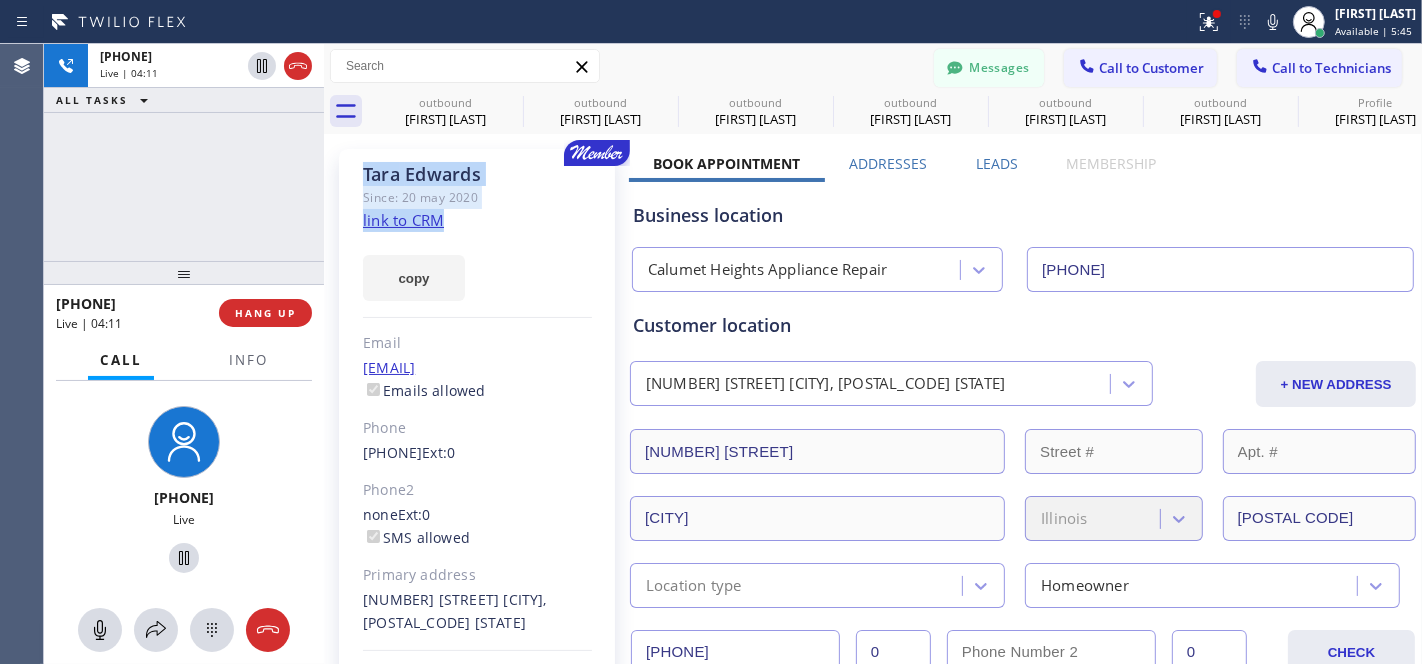 drag, startPoint x: 365, startPoint y: 172, endPoint x: 483, endPoint y: 220, distance: 127.38917 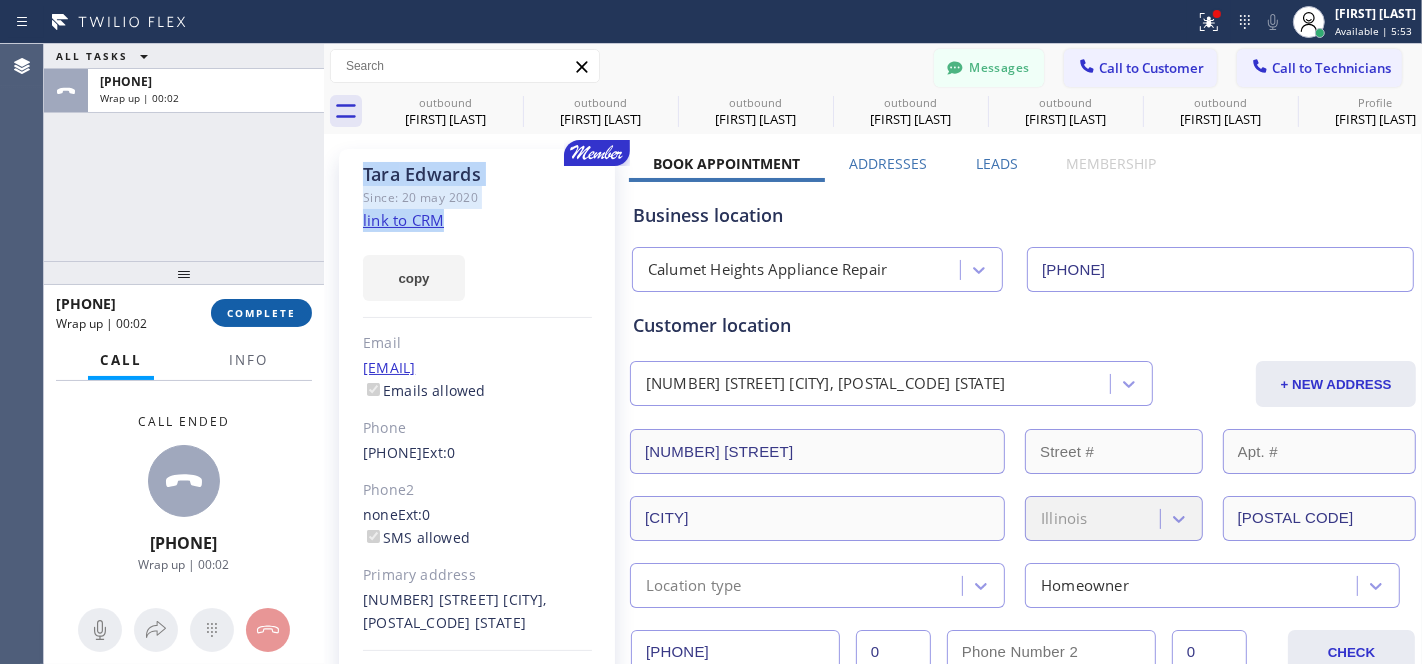 click on "COMPLETE" at bounding box center [261, 313] 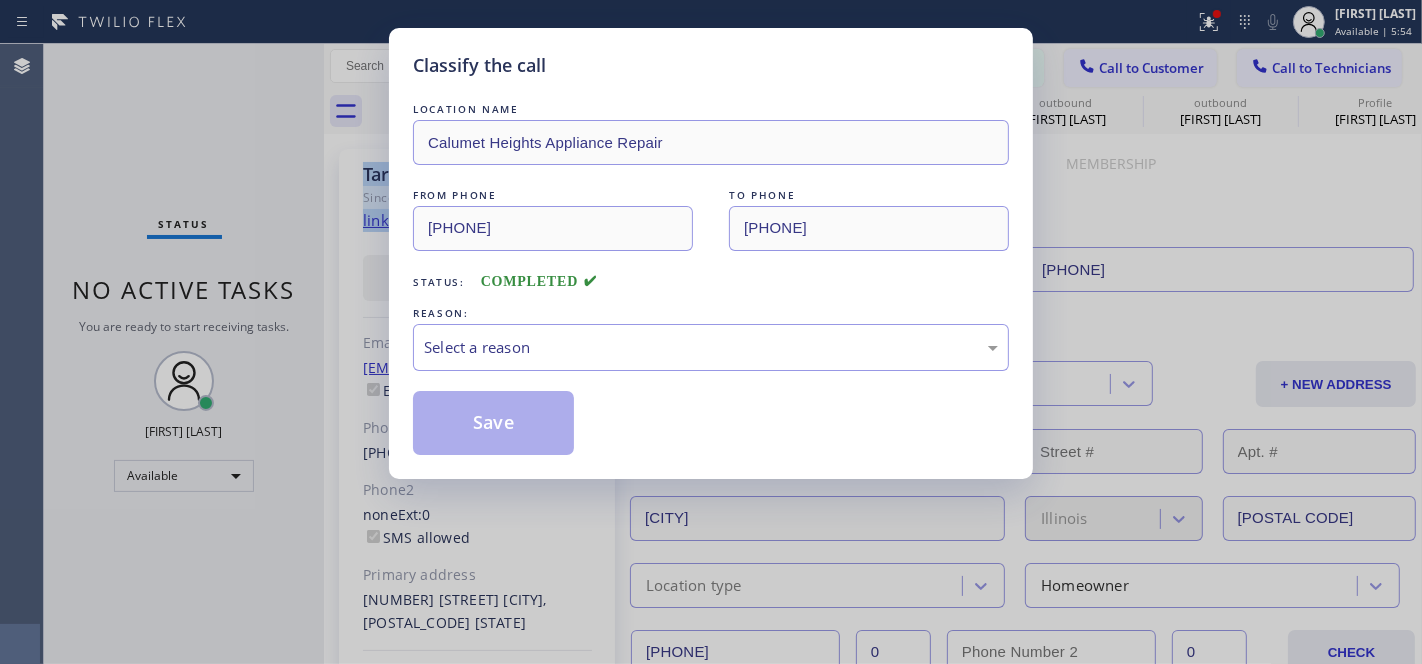 click on "Classify the call LOCATION NAME Calumet Heights Appliance Repair FROM PHONE [PHONE] TO PHONE [PHONE] Status: COMPLETED REASON: Select a reason Save" at bounding box center [711, 332] 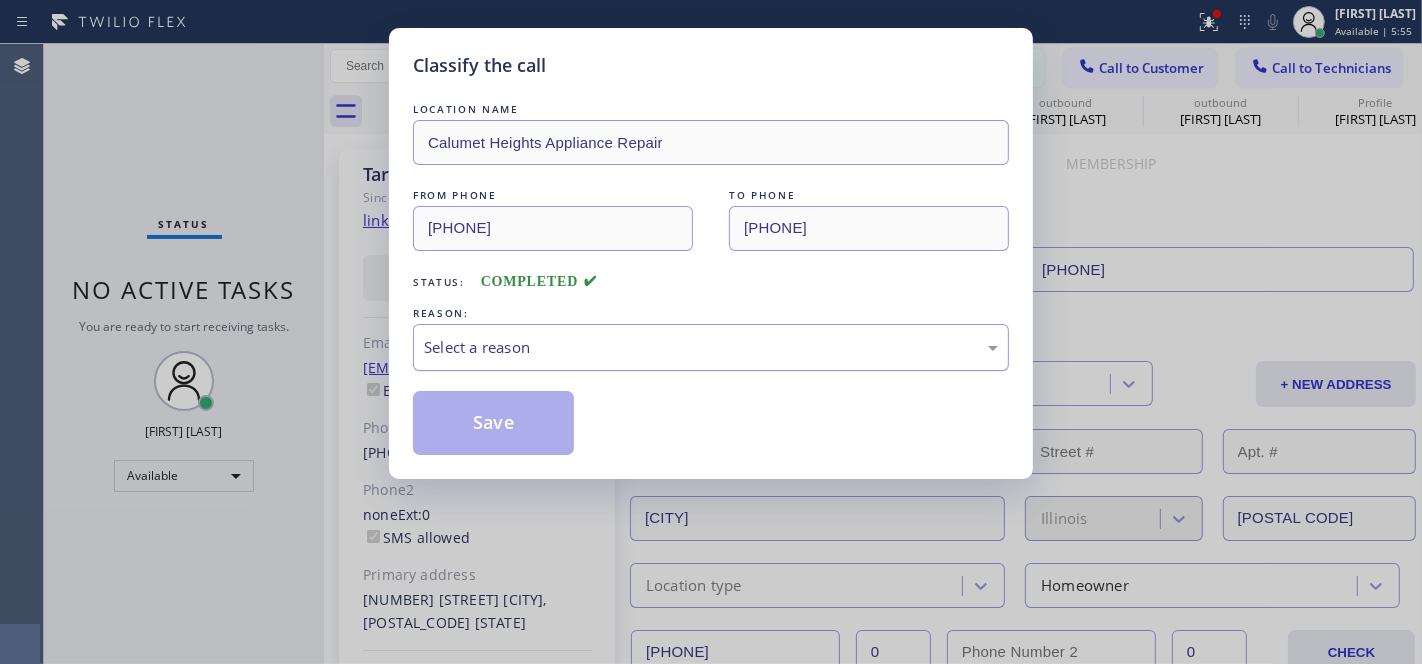 click on "Select a reason" at bounding box center (711, 347) 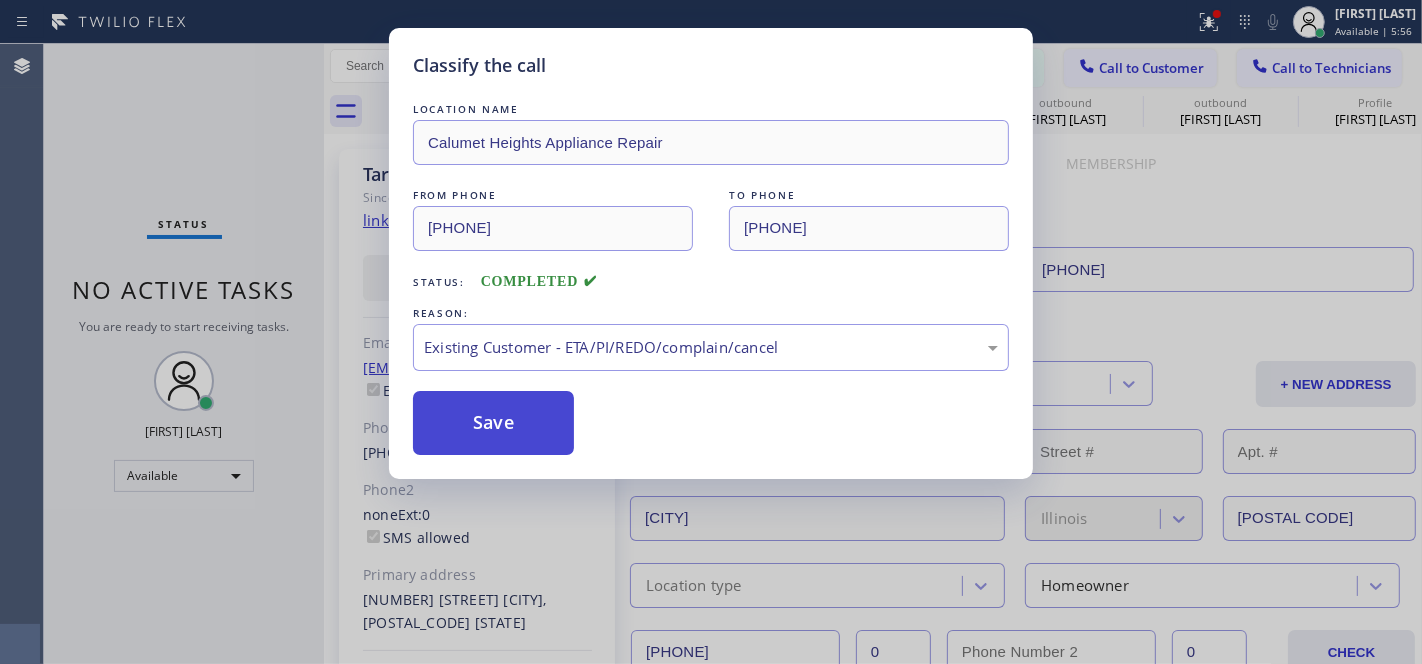 click on "Save" at bounding box center (493, 423) 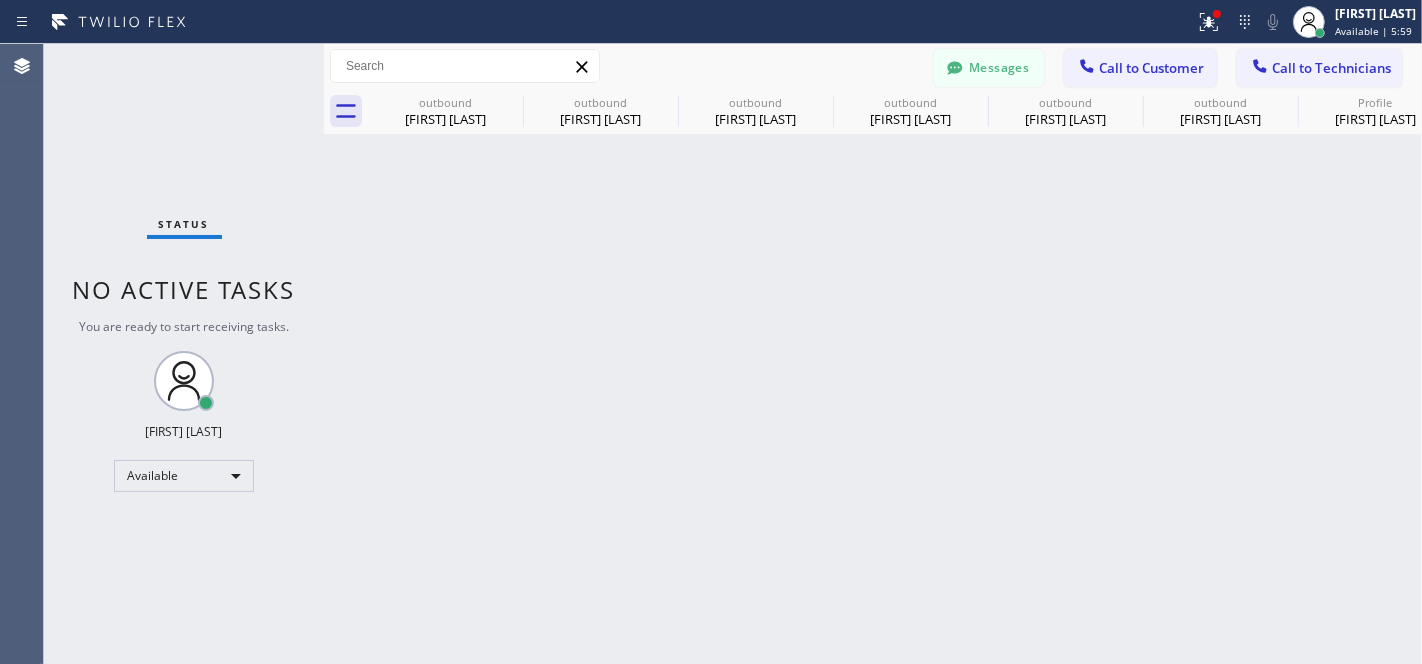 click on "Status   No active tasks     You are ready to start receiving tasks.   [FIRST] [LAST] Available" at bounding box center [184, 354] 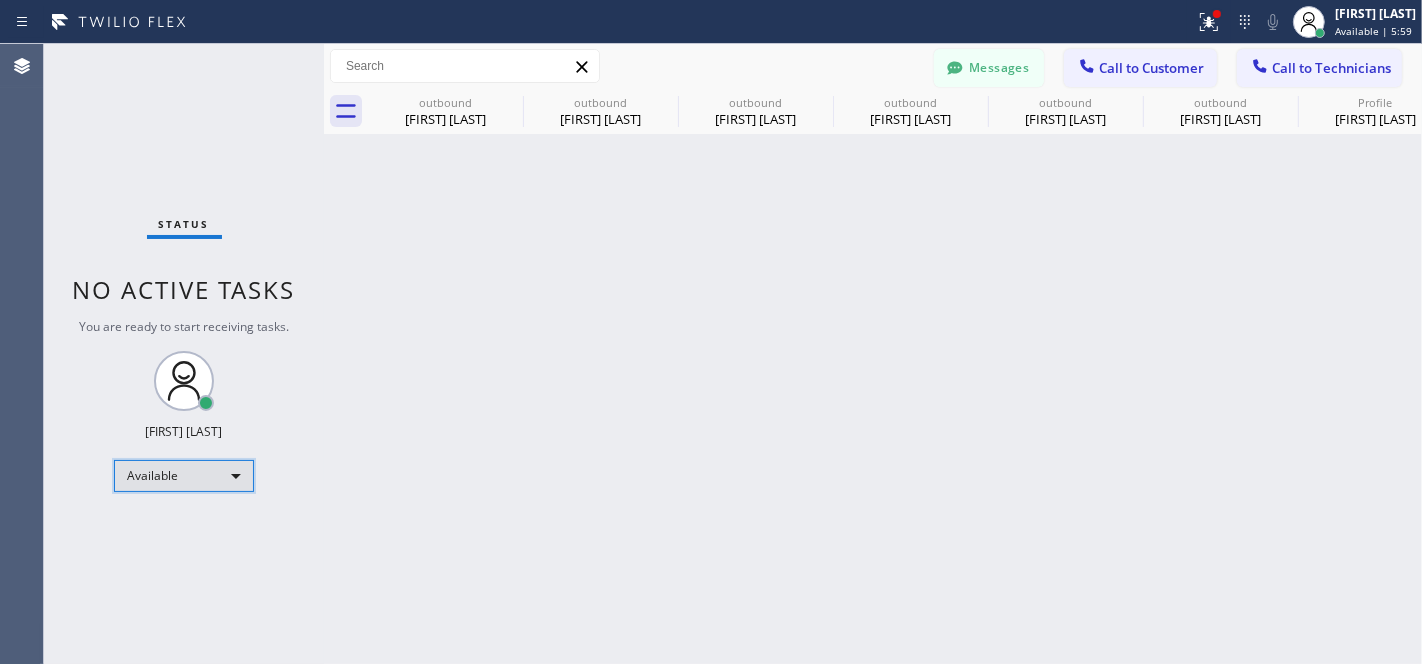 click on "Available" at bounding box center [184, 476] 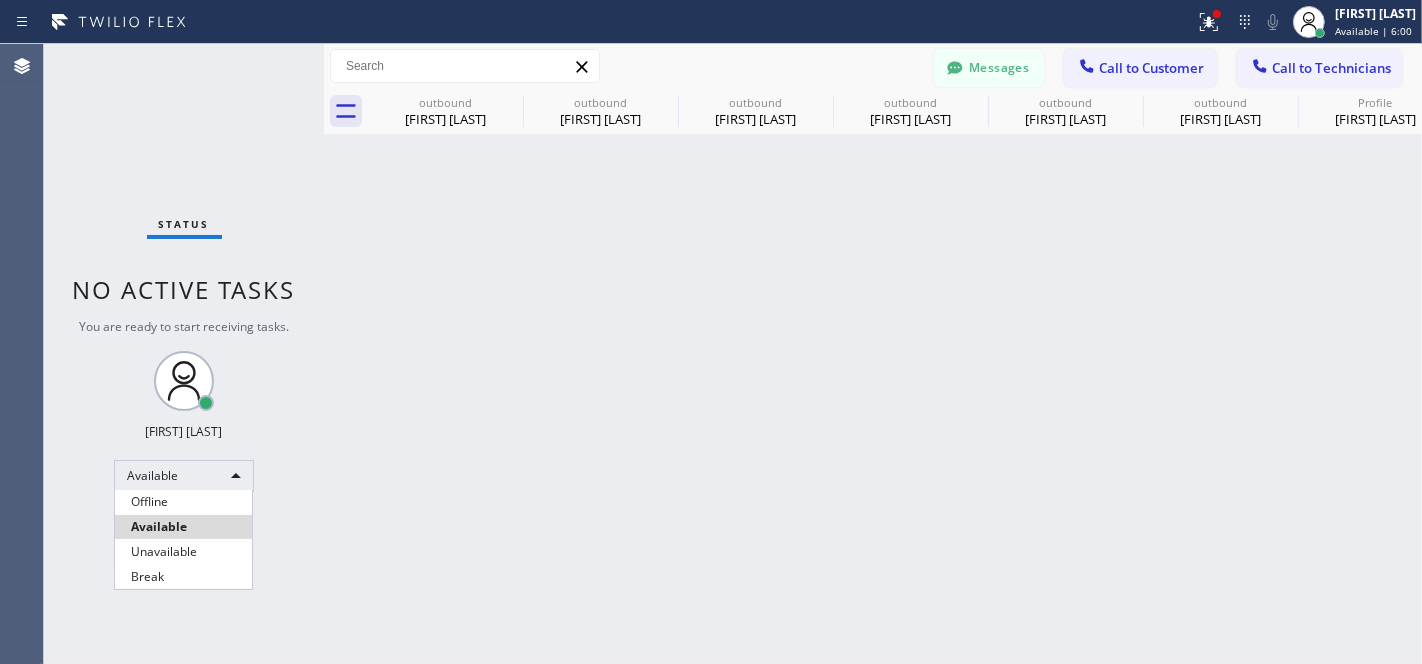 click on "Unavailable" at bounding box center [183, 552] 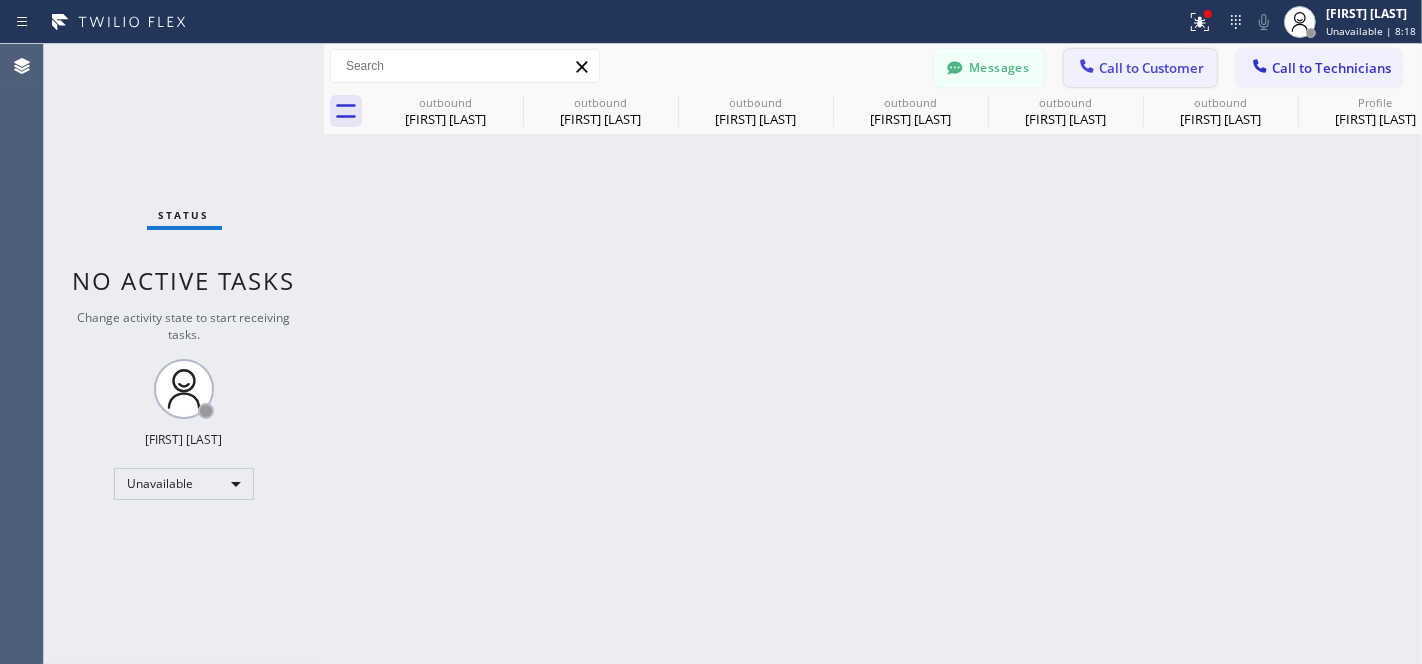 click on "Call to Customer" at bounding box center (1140, 68) 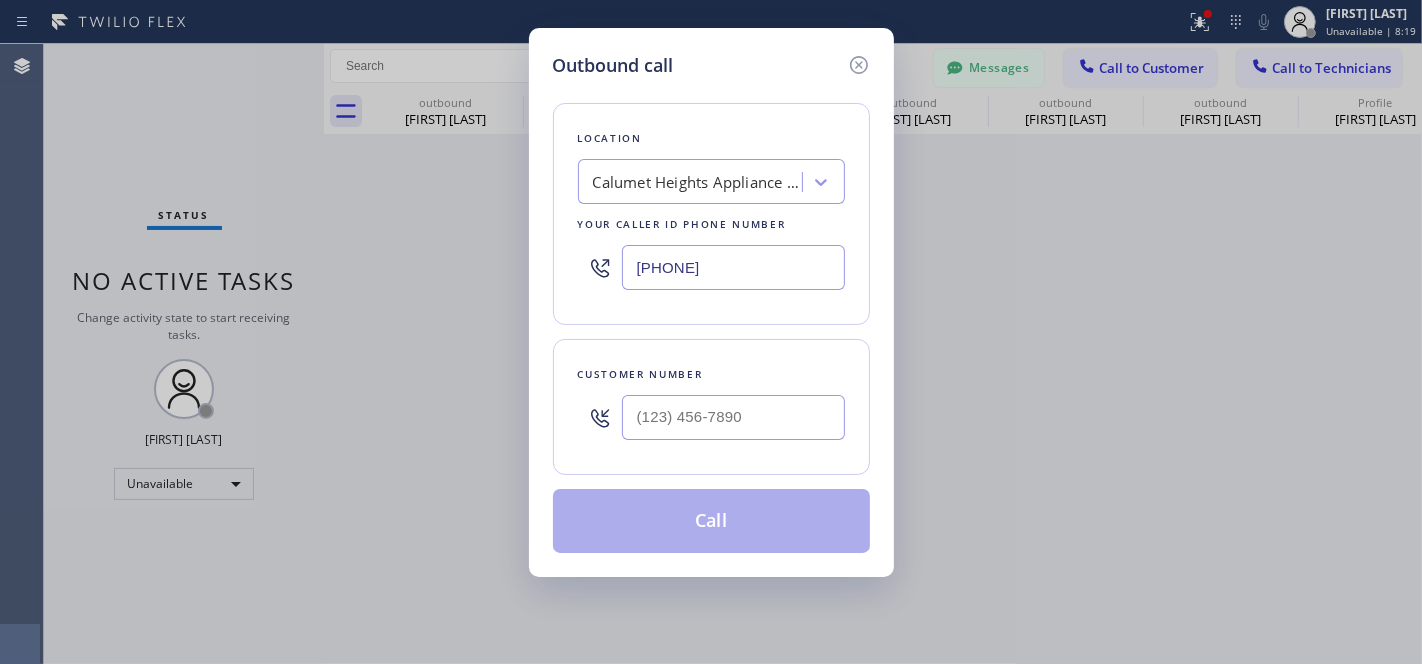 click on "[PHONE]" at bounding box center [733, 267] 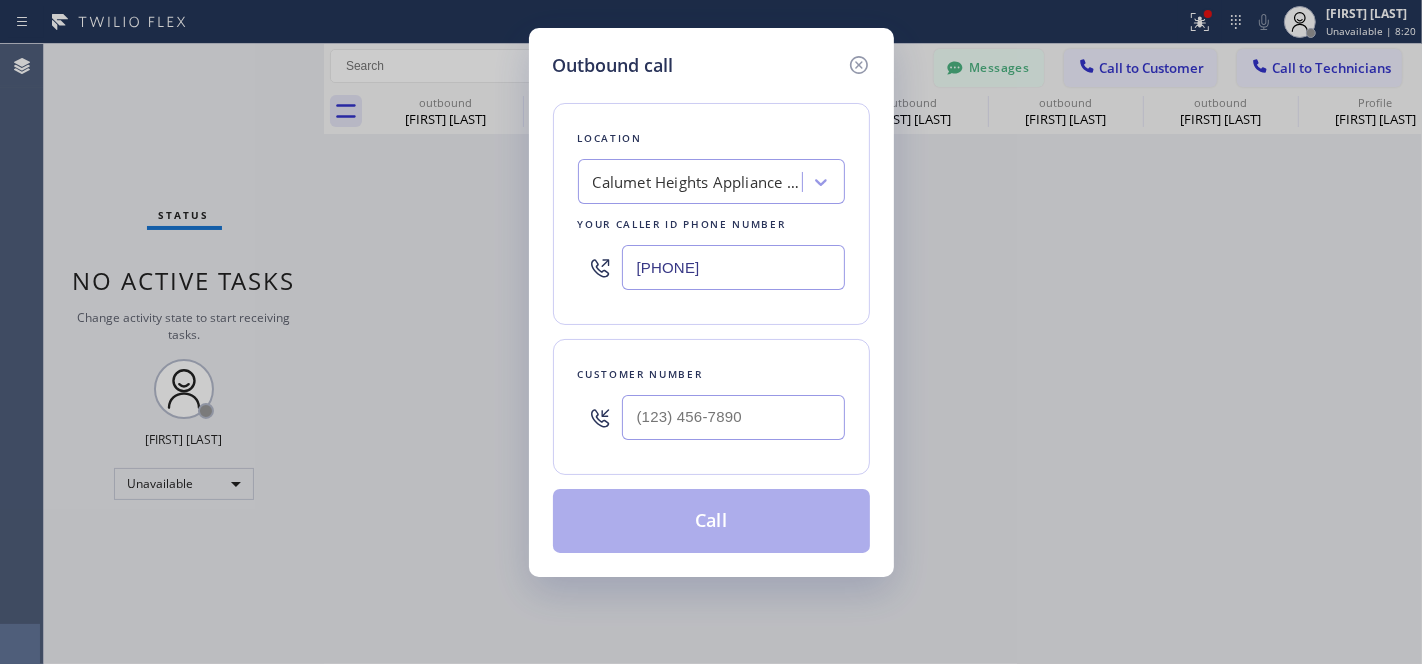 paste 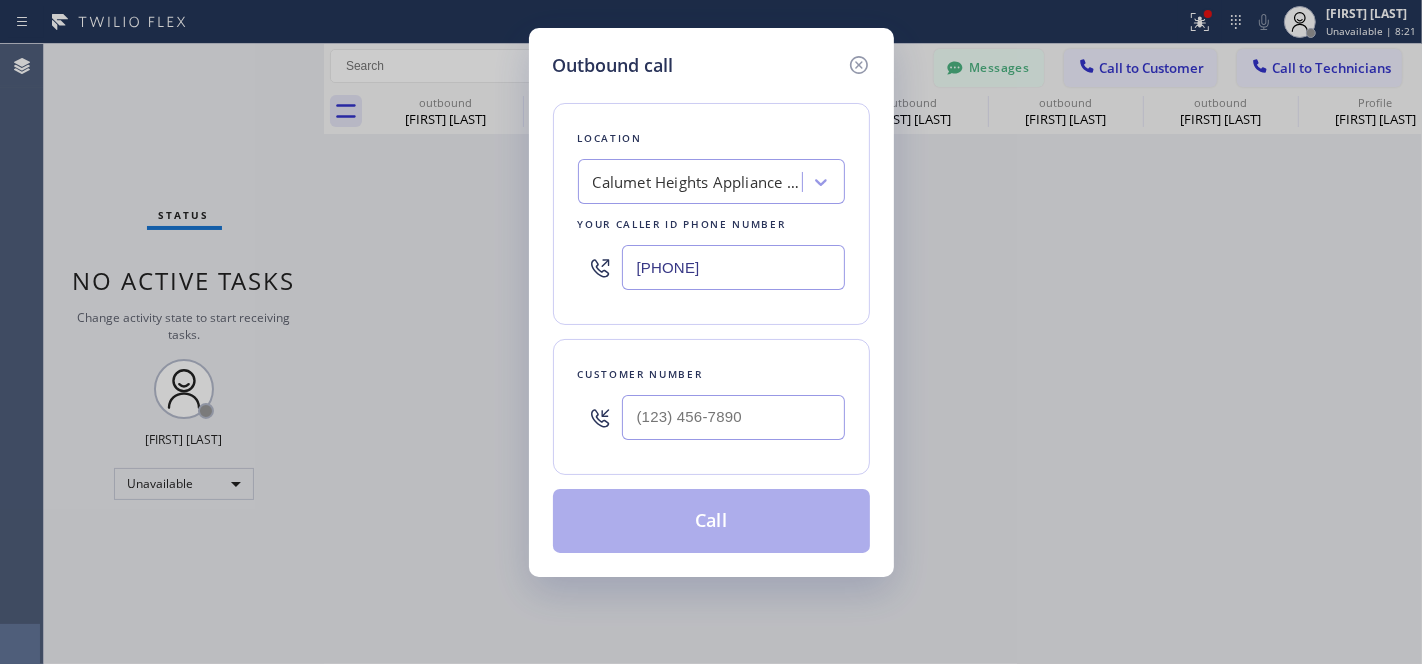 type on "[PHONE]" 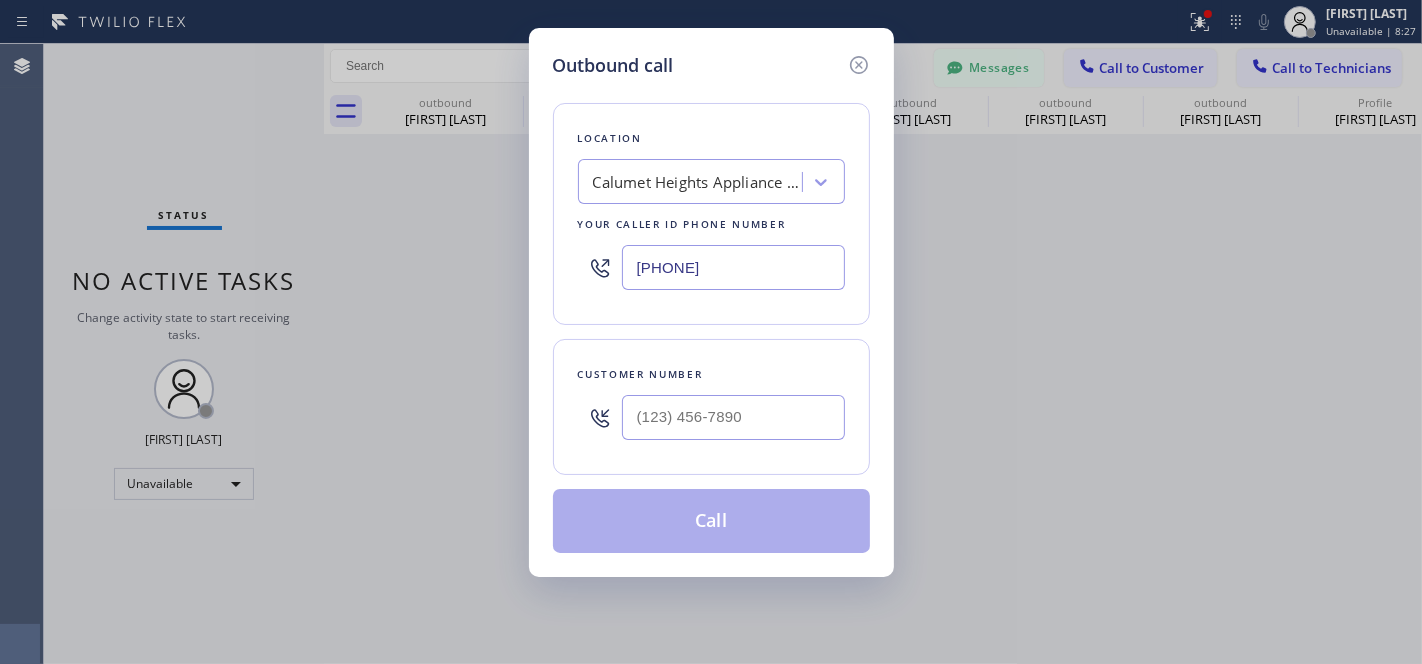 click at bounding box center (733, 417) 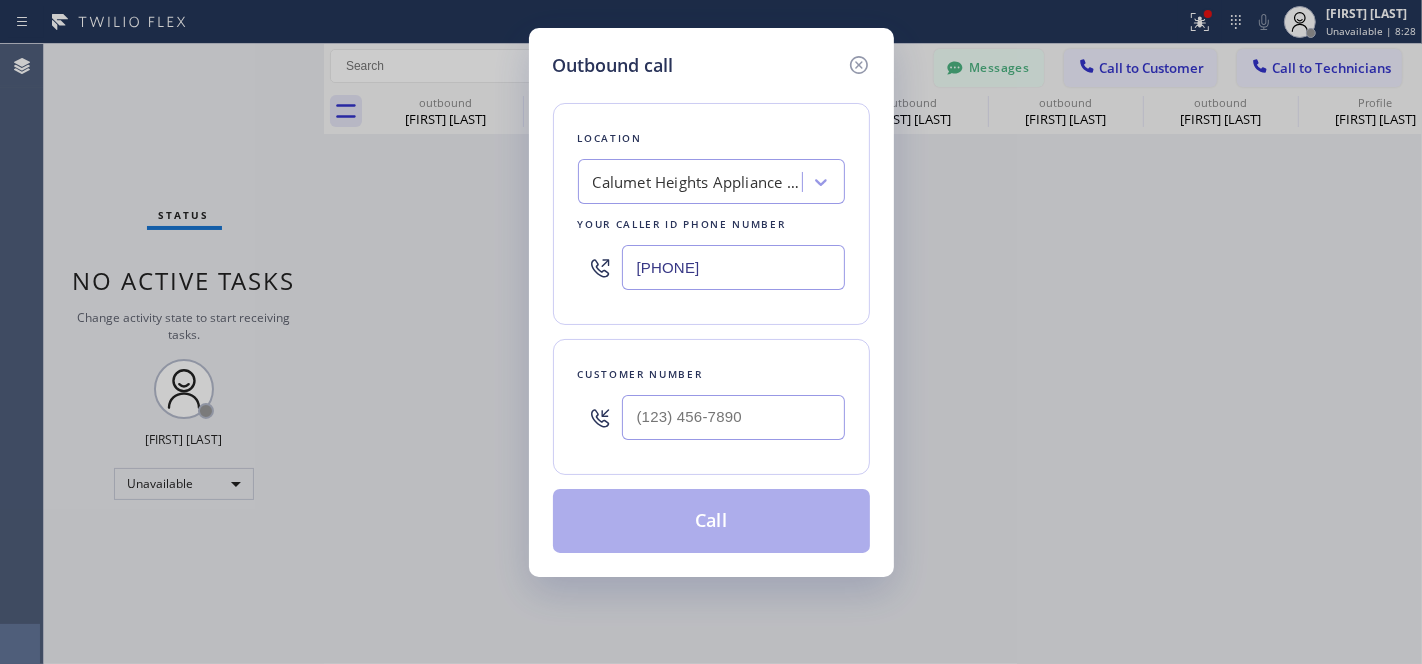 click at bounding box center [733, 417] 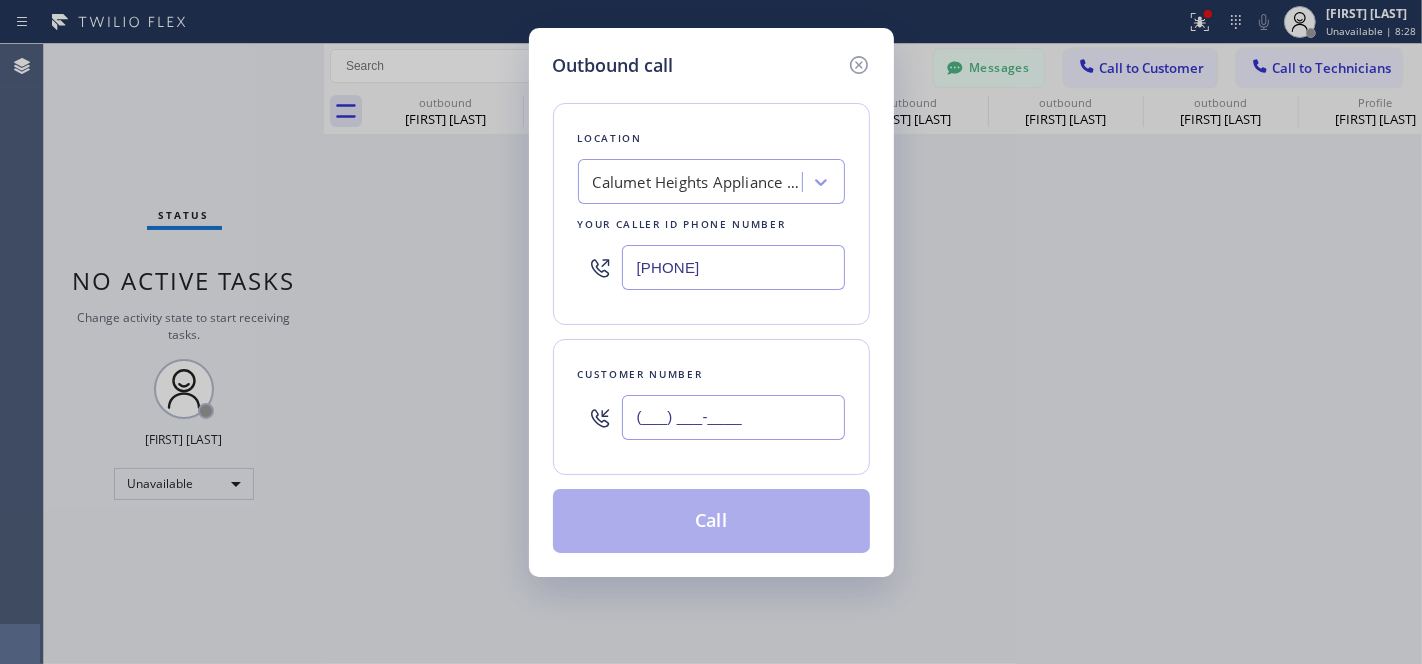 paste on "[PHONE]" 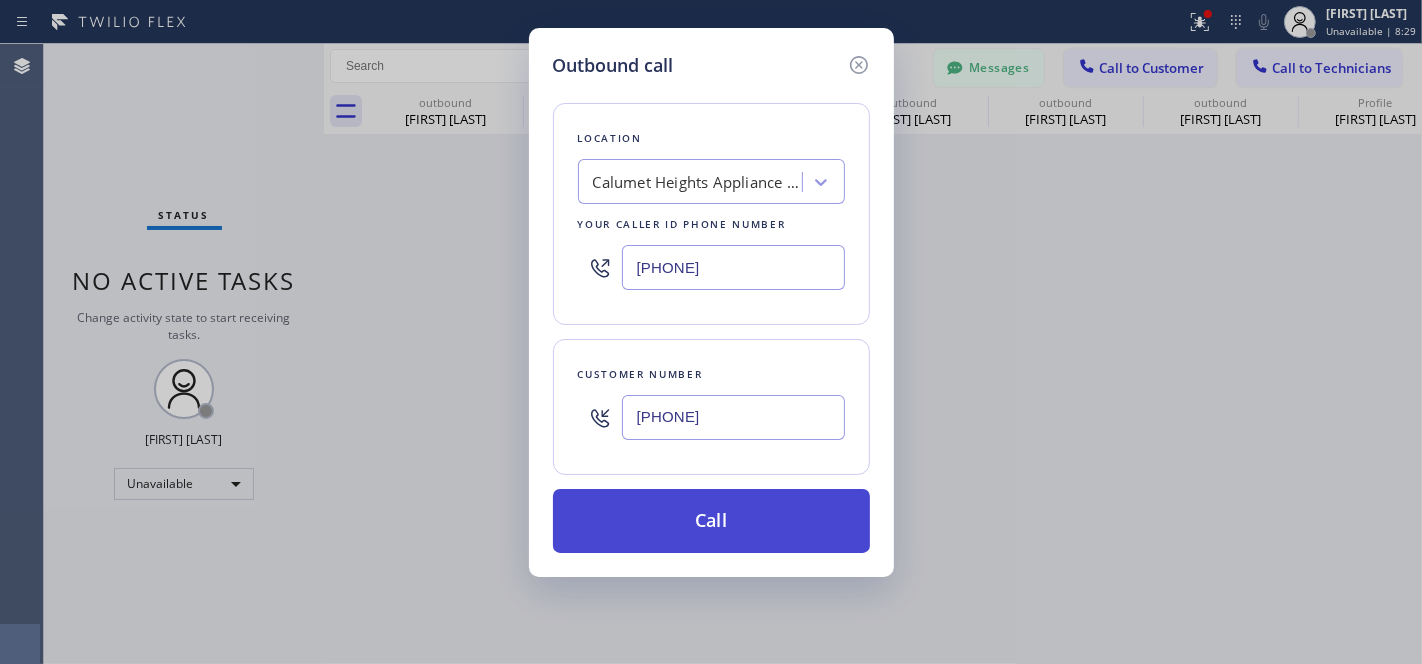 type on "[PHONE]" 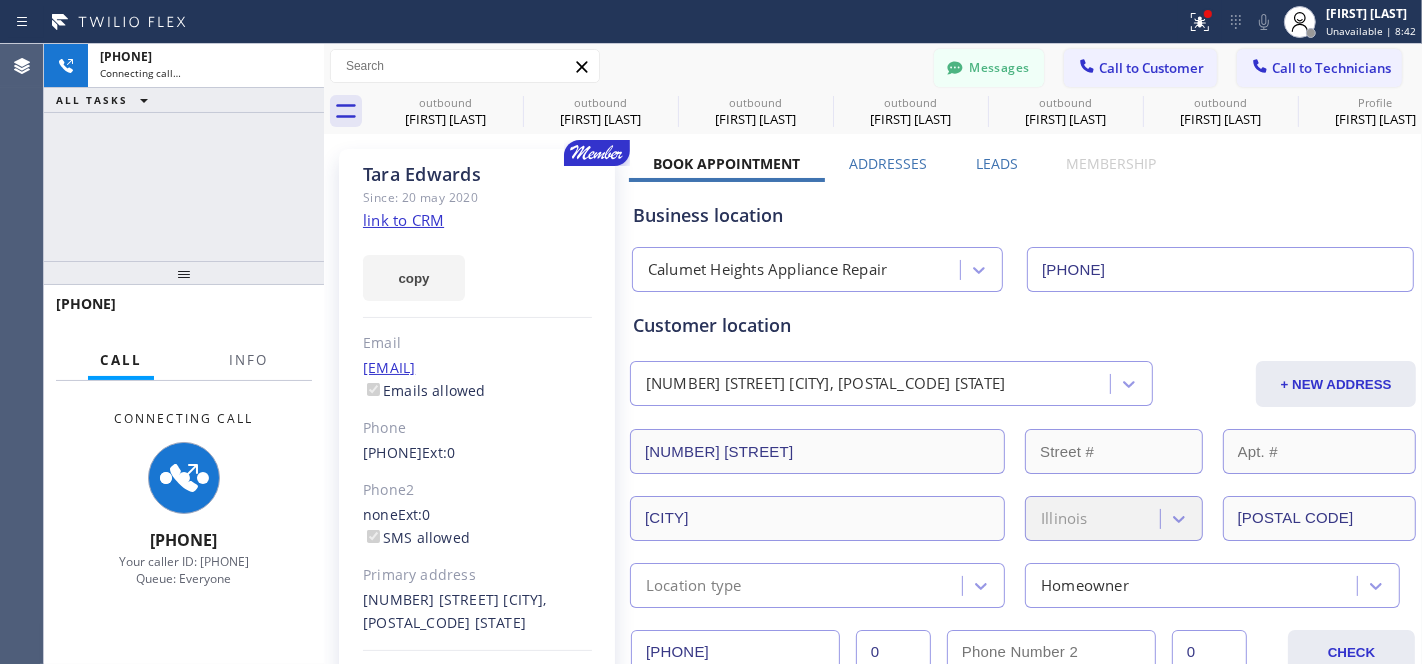 type on "[PHONE]" 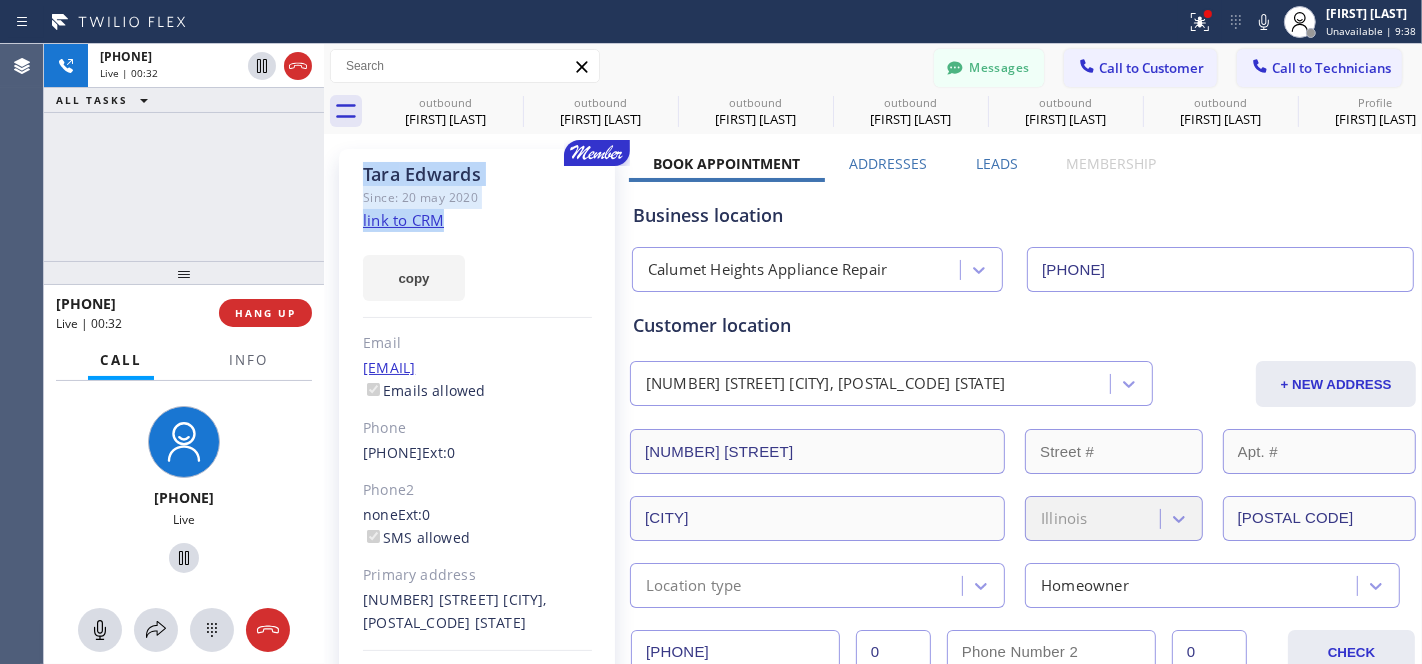 drag, startPoint x: 482, startPoint y: 224, endPoint x: 361, endPoint y: 175, distance: 130.54501 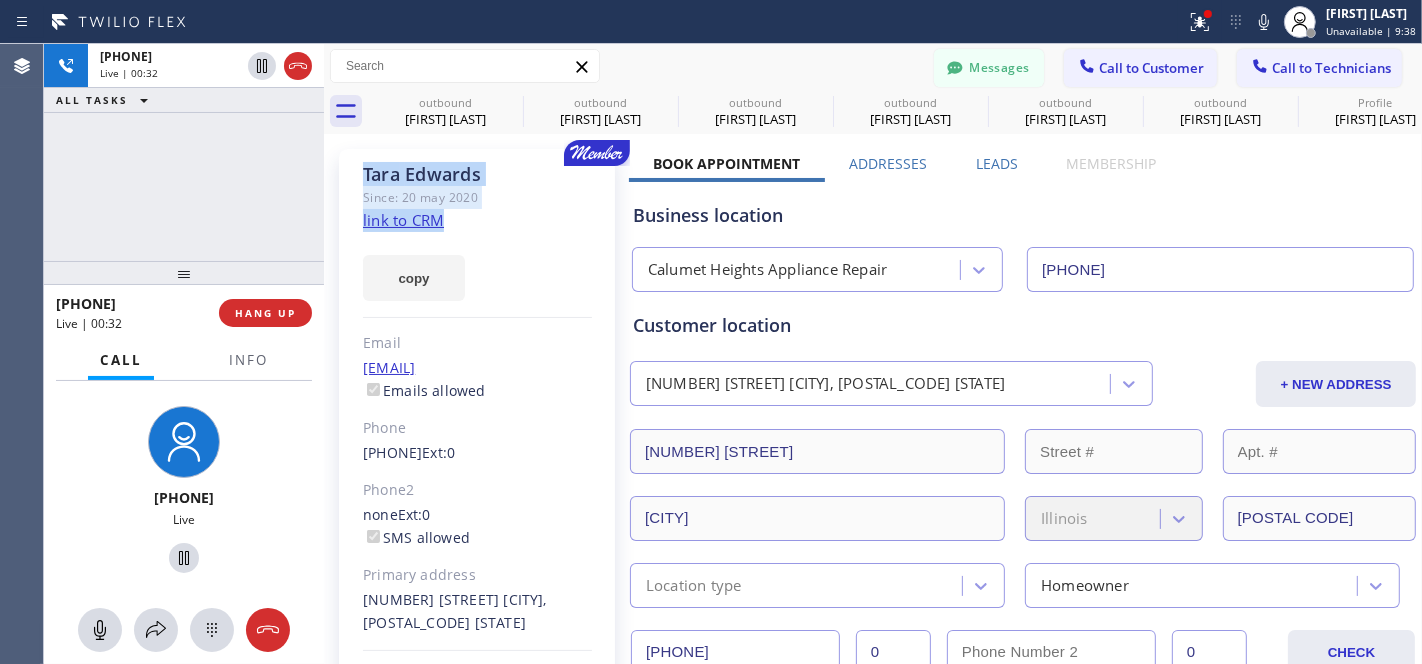 click on "[FIRST] [LAST] Since: [DATE] link to CRM copy Email [EMAIL] Emails allowed Phone [PHONE] Ext: 0 Phone2 none Ext: 0 SMS allowed Primary address [NUMBER] [STREET] [CITY], [ZIP] [STATE] EDIT" at bounding box center (477, 446) 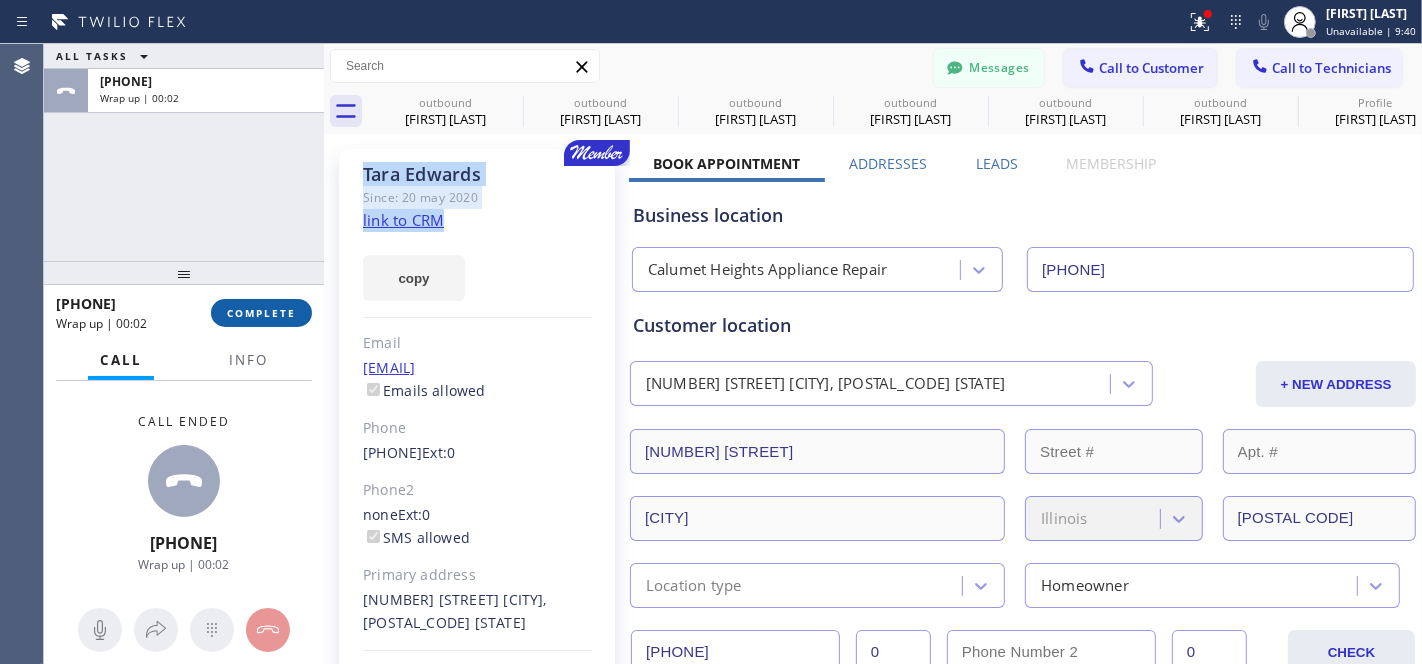 click on "COMPLETE" at bounding box center [261, 313] 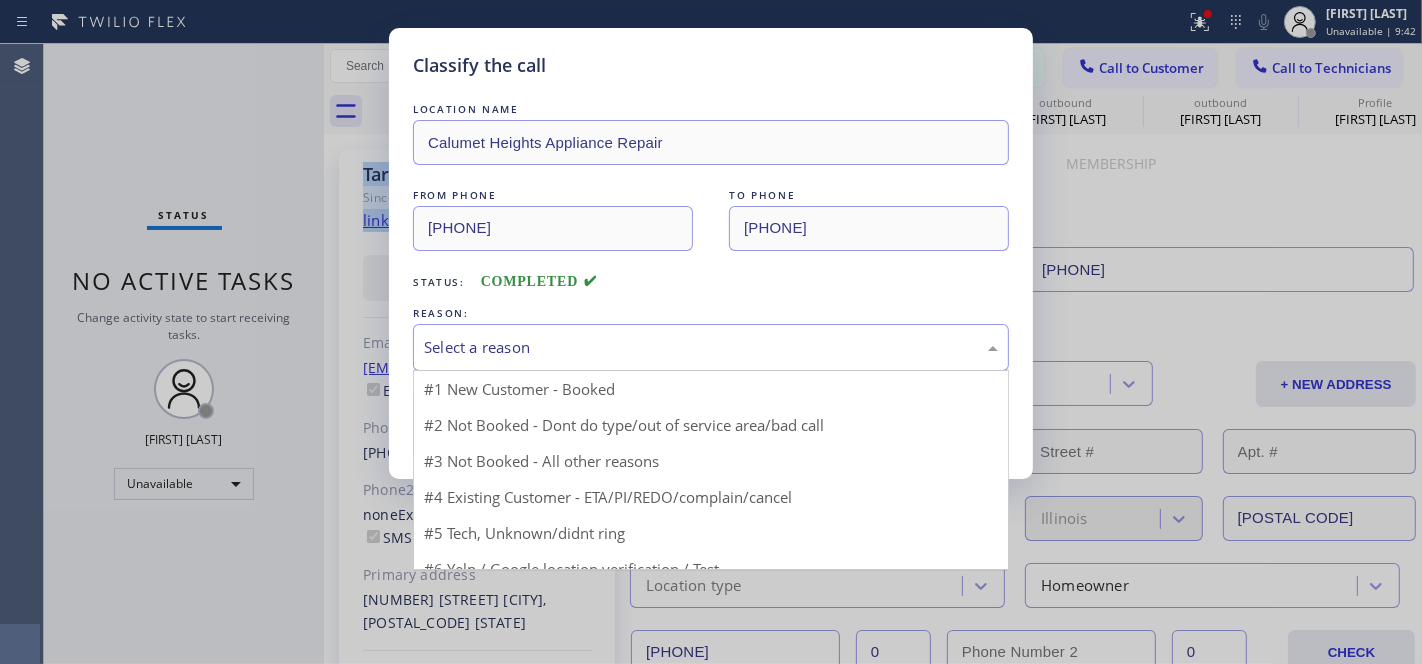 click on "Select a reason" at bounding box center [711, 347] 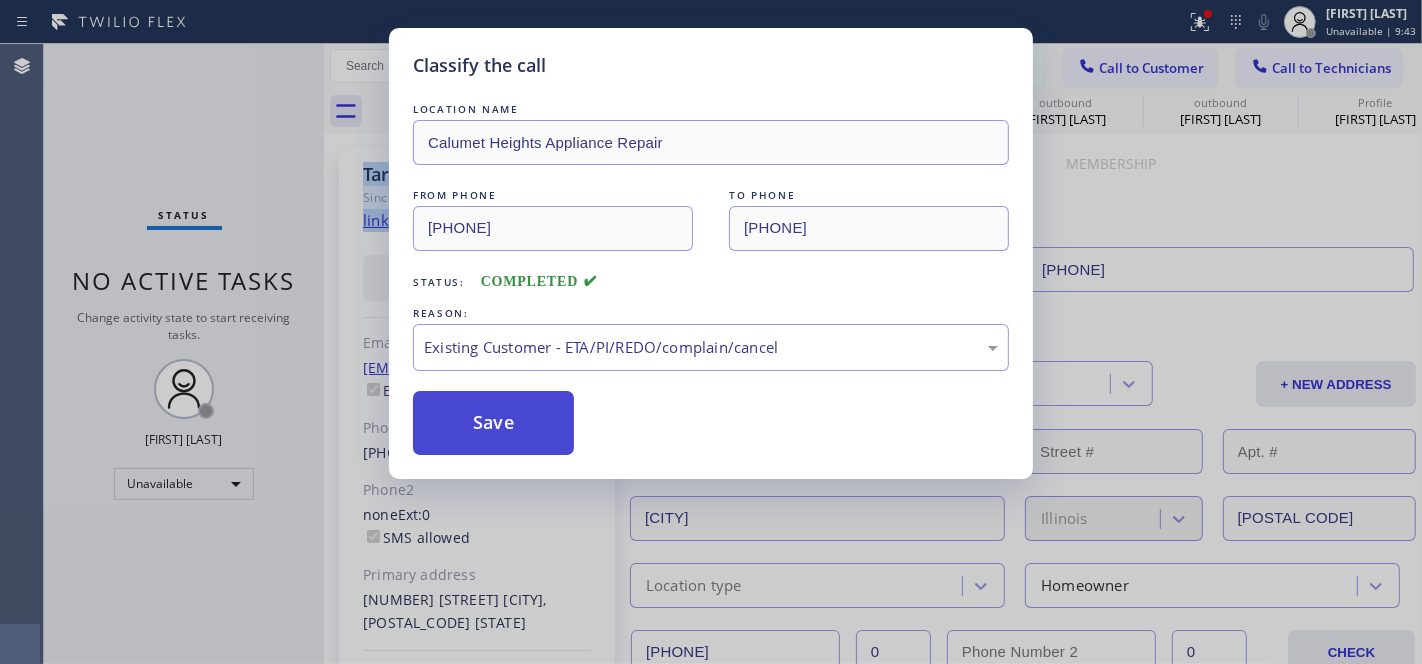 click on "Save" at bounding box center (493, 423) 